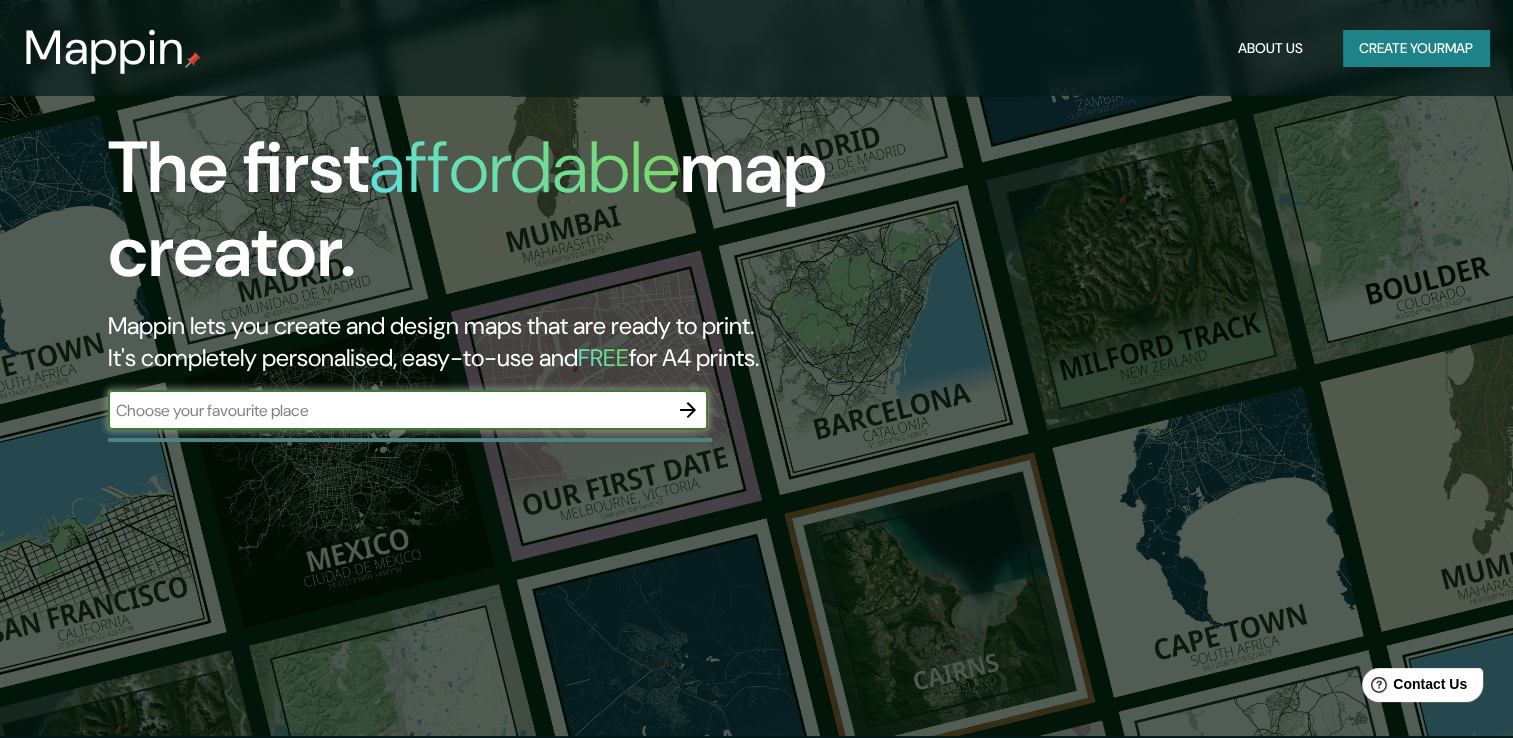 scroll, scrollTop: 0, scrollLeft: 0, axis: both 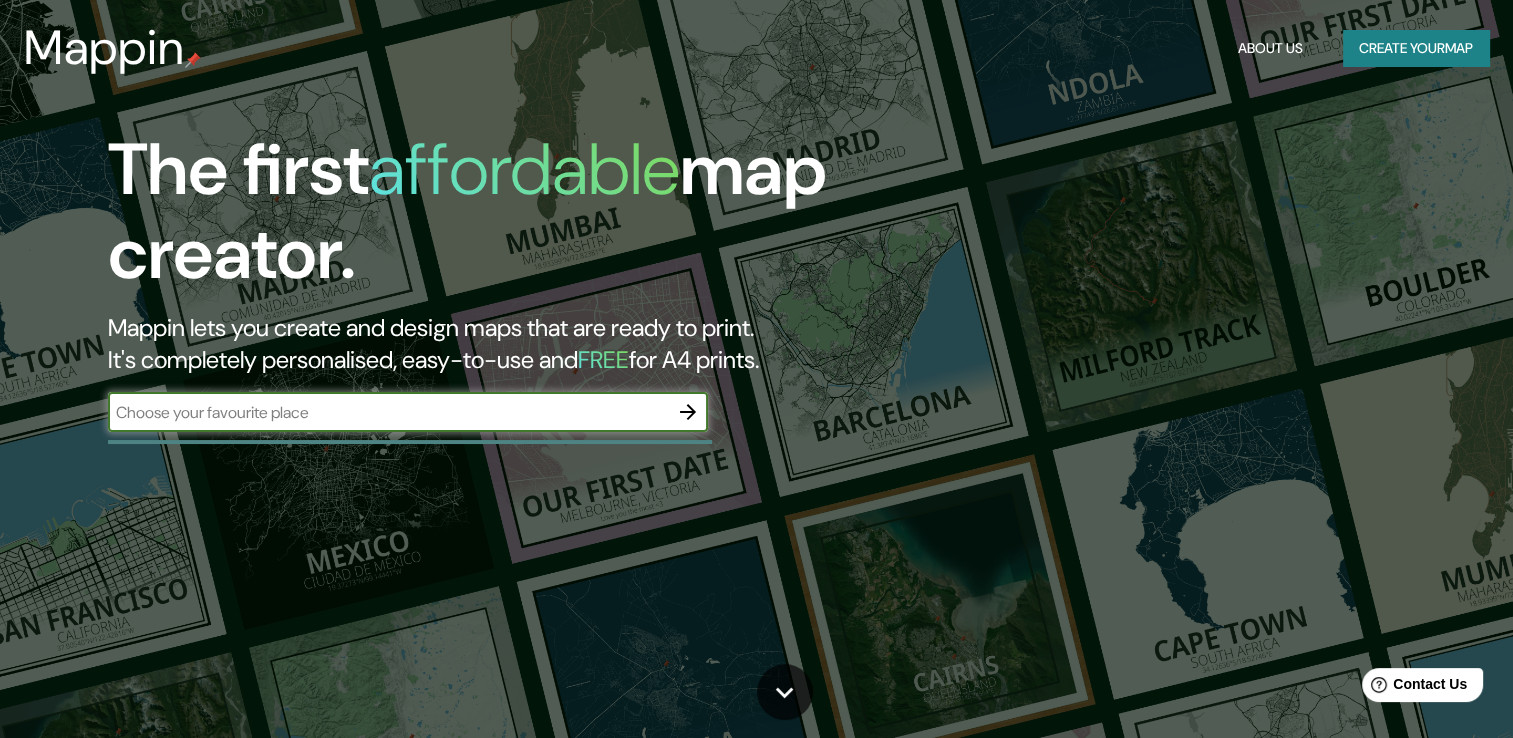 click 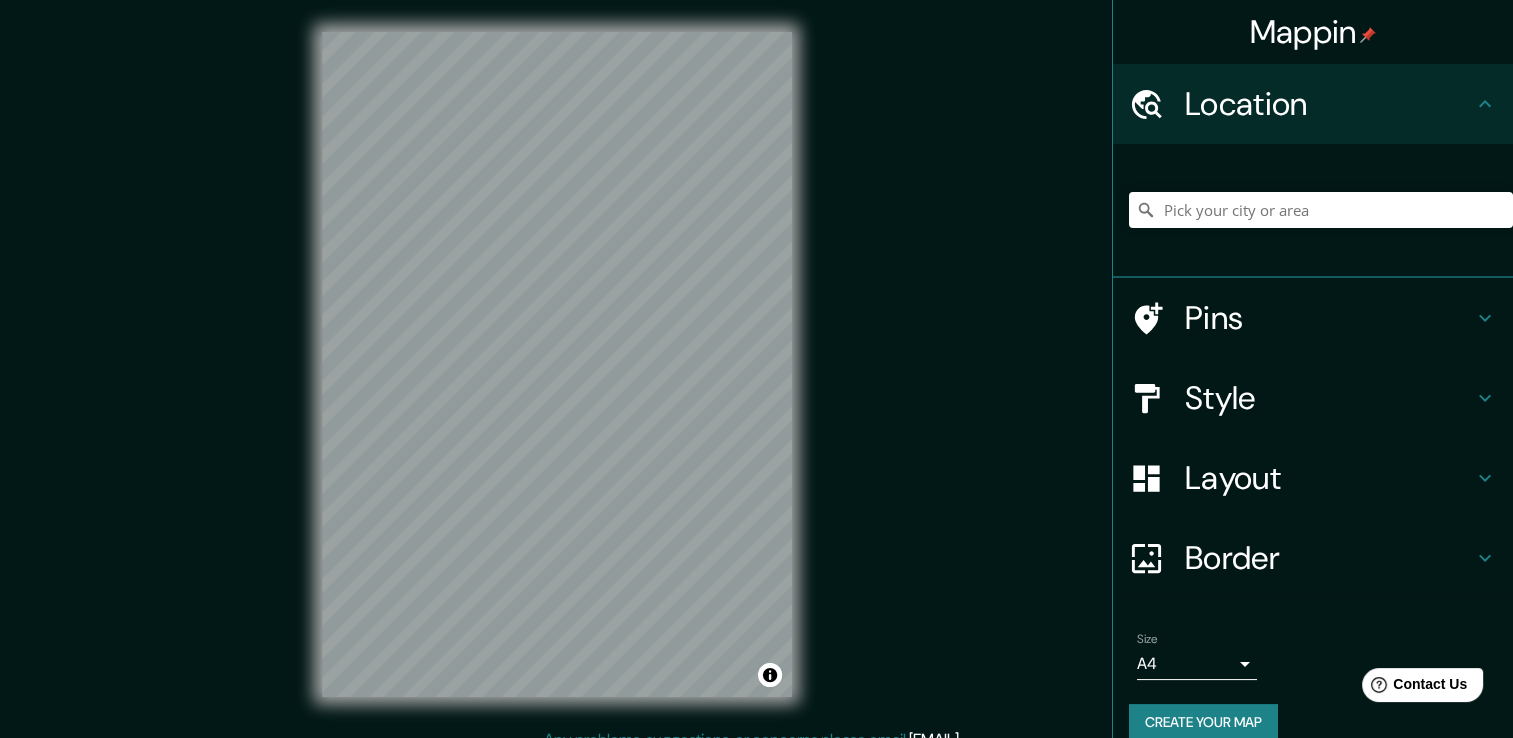 click on "[EMAIL]" at bounding box center (756, 380) 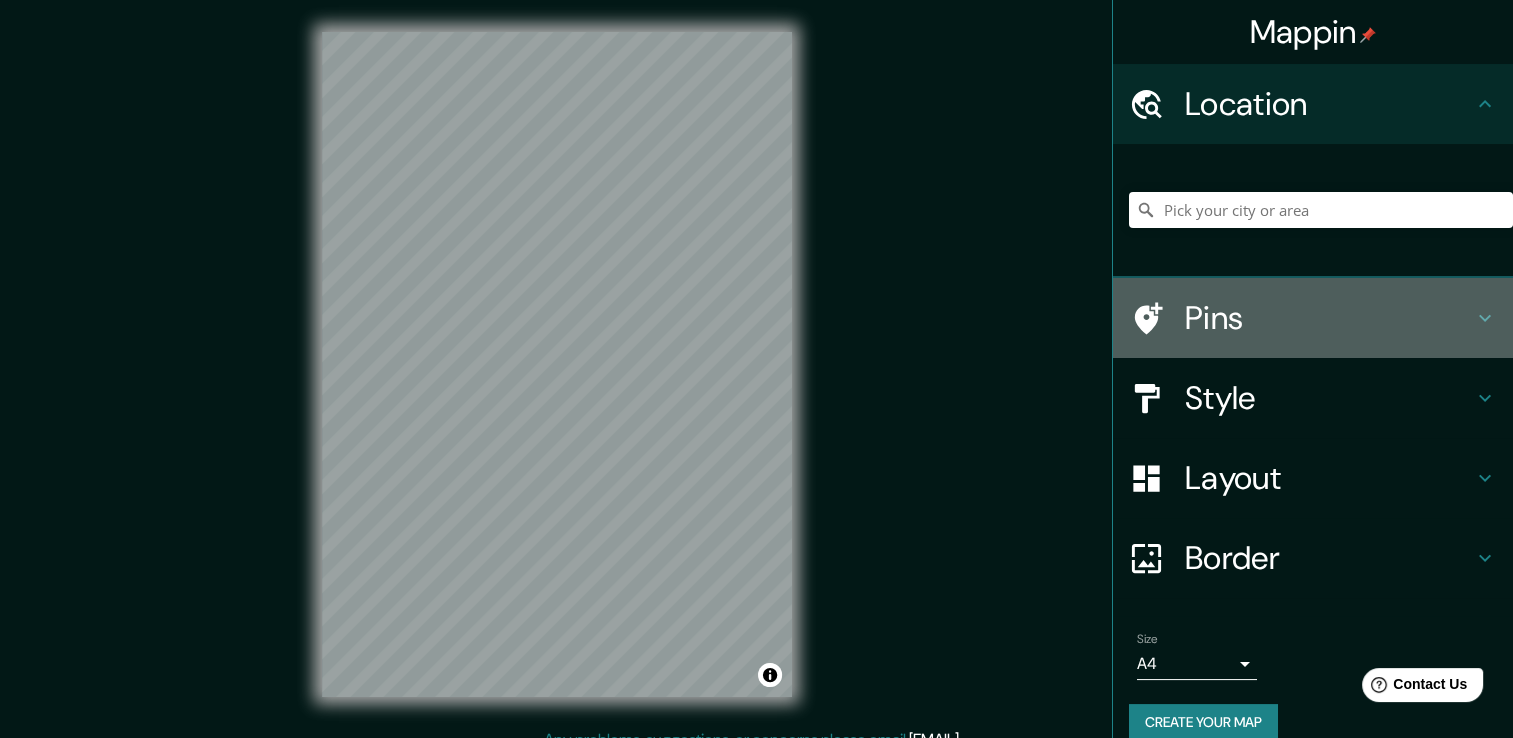 click on "Pins" at bounding box center (1329, 318) 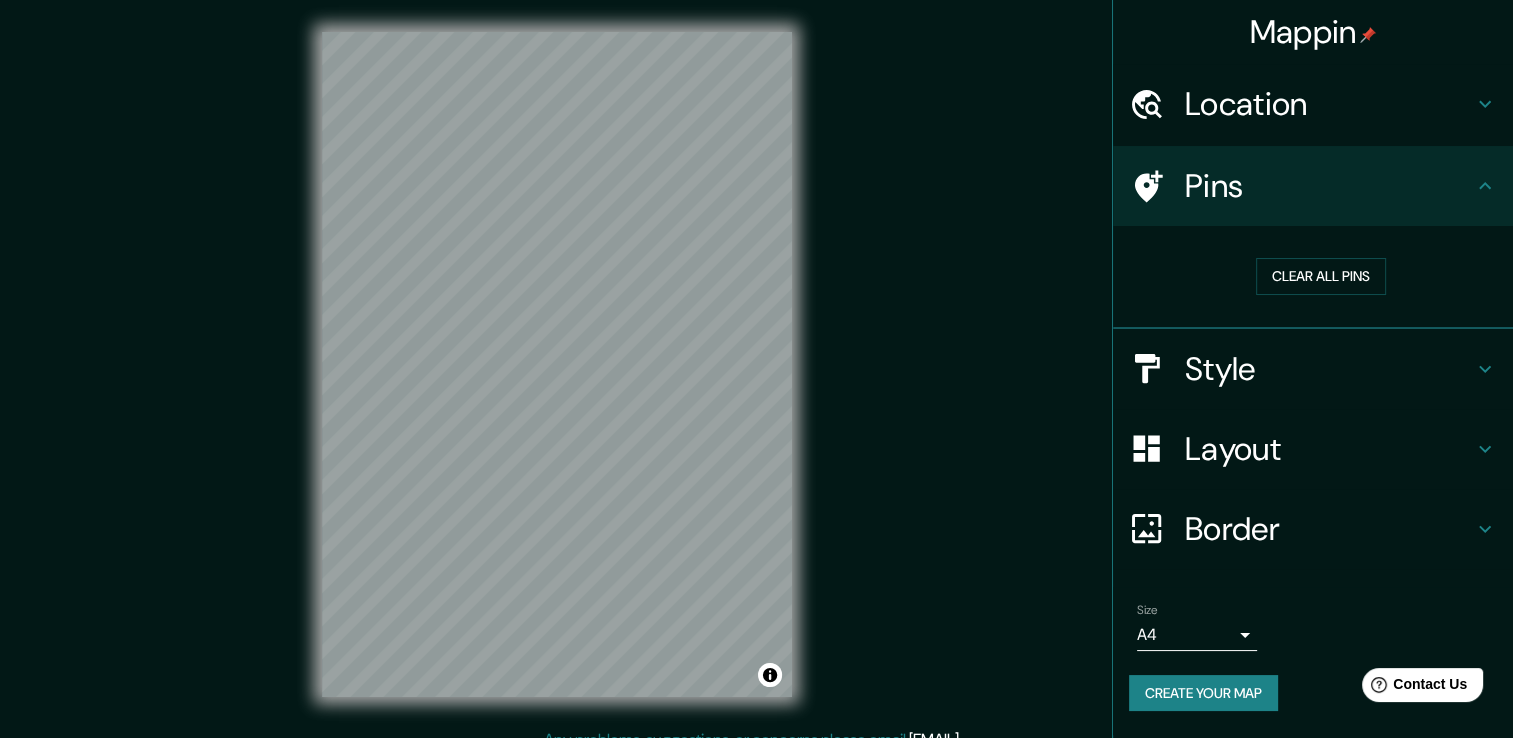 click on "Pins" at bounding box center (1329, 186) 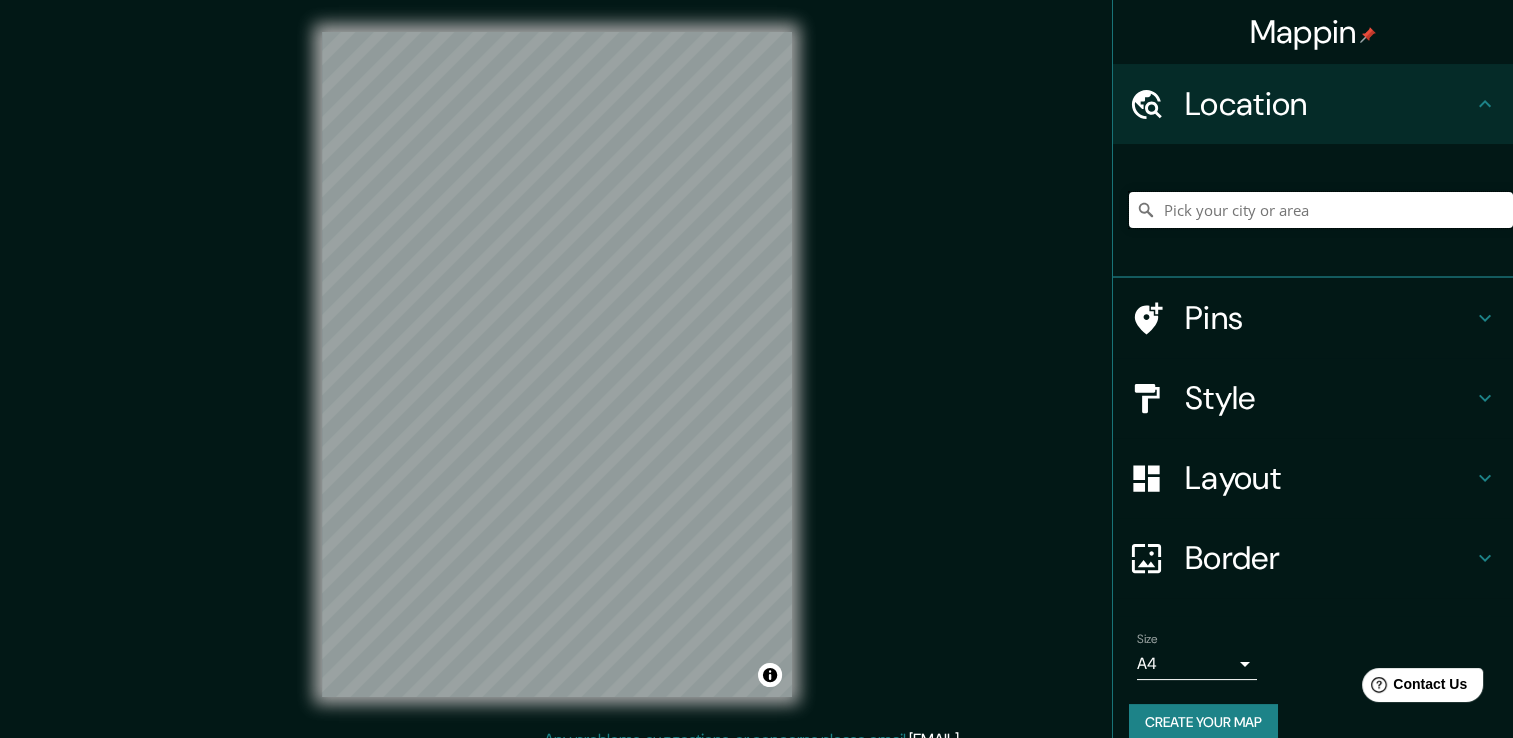 click at bounding box center (1321, 210) 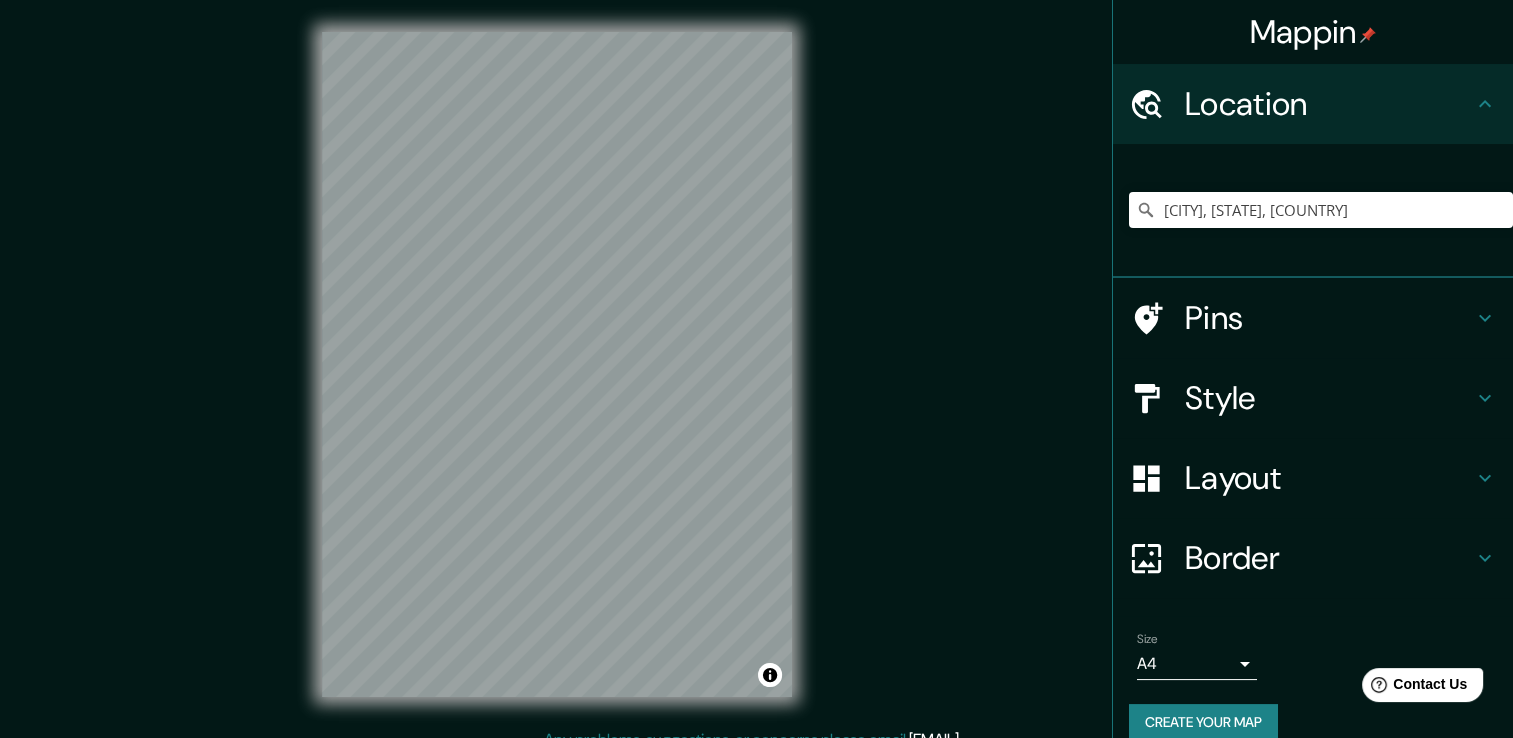 click on "Style" at bounding box center (1329, 398) 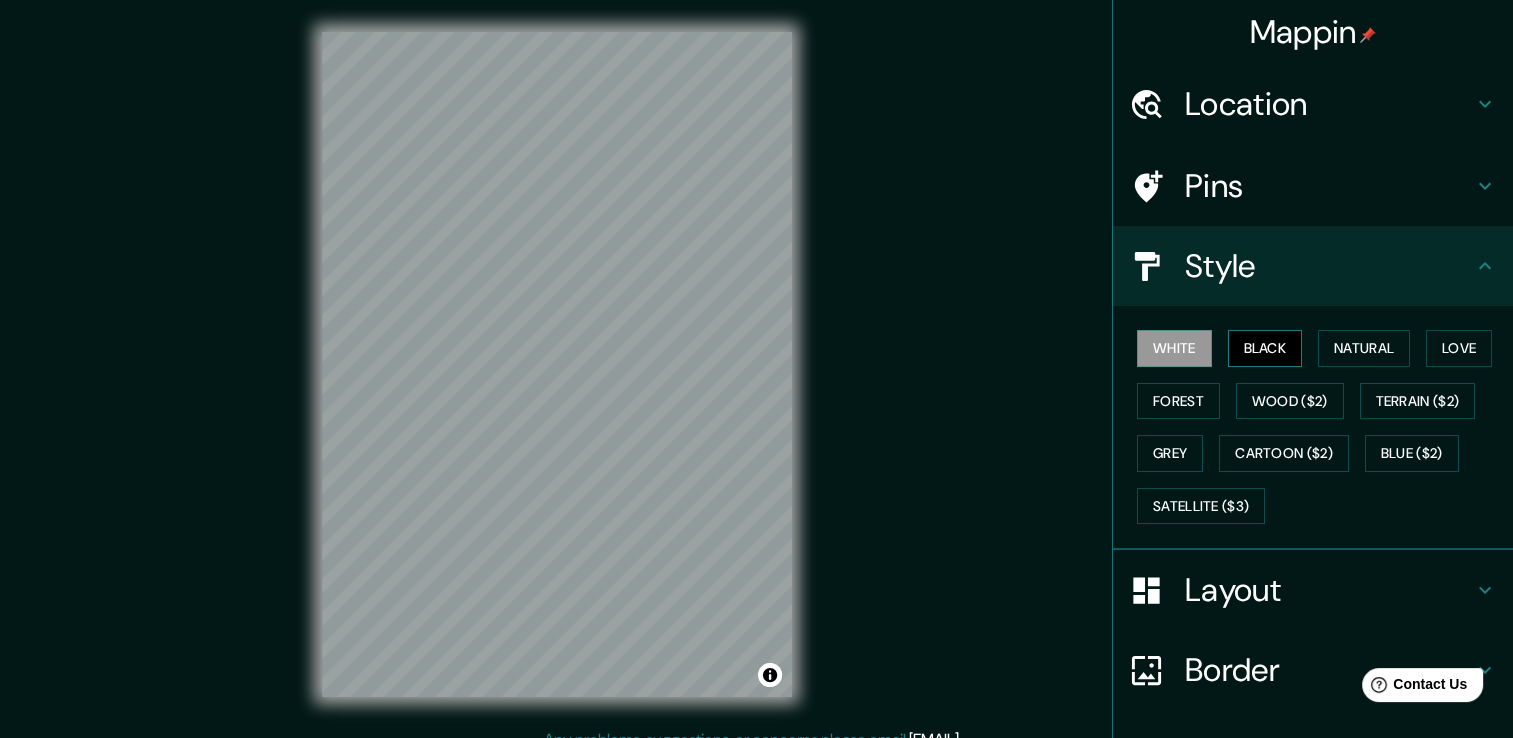 click on "Black" at bounding box center [1265, 348] 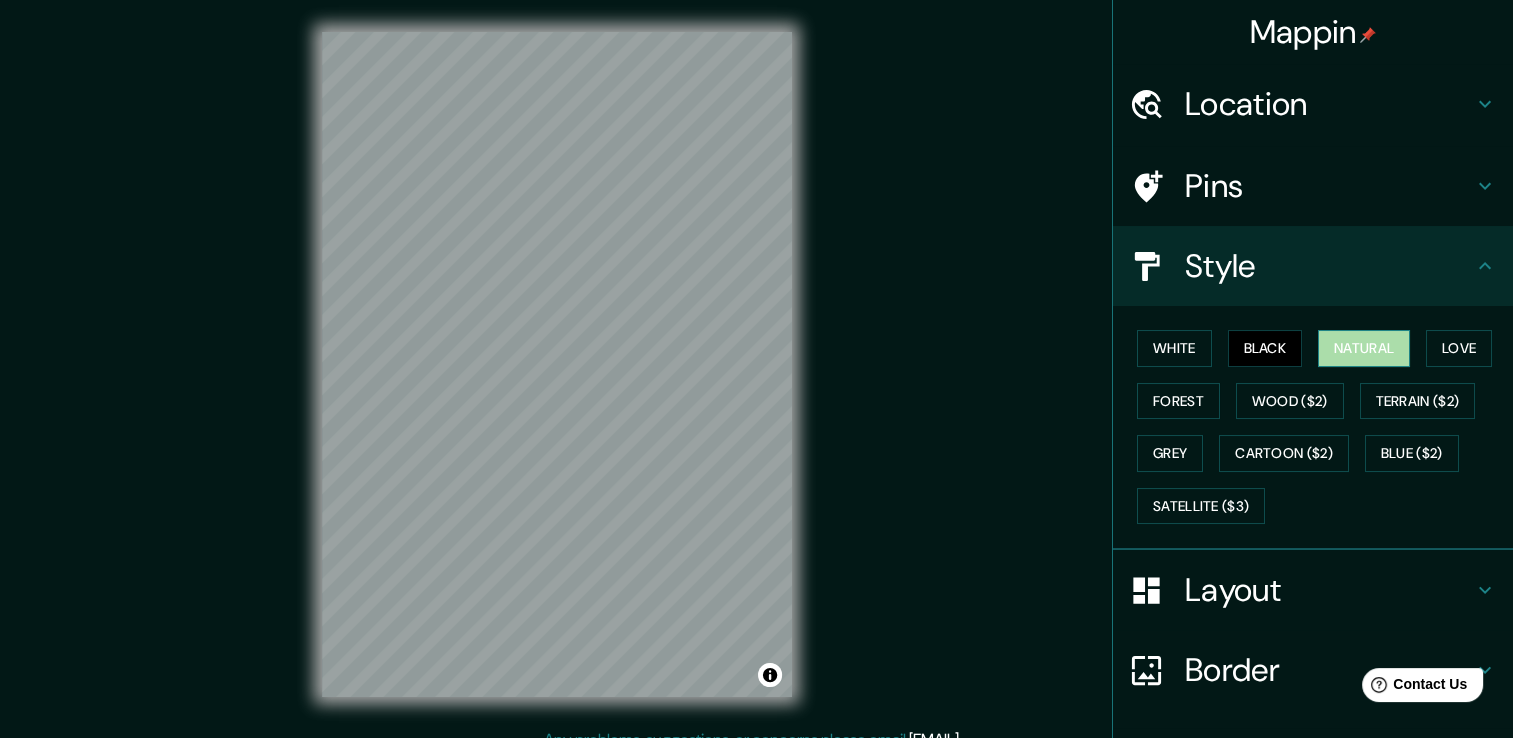 click on "Natural" at bounding box center (1364, 348) 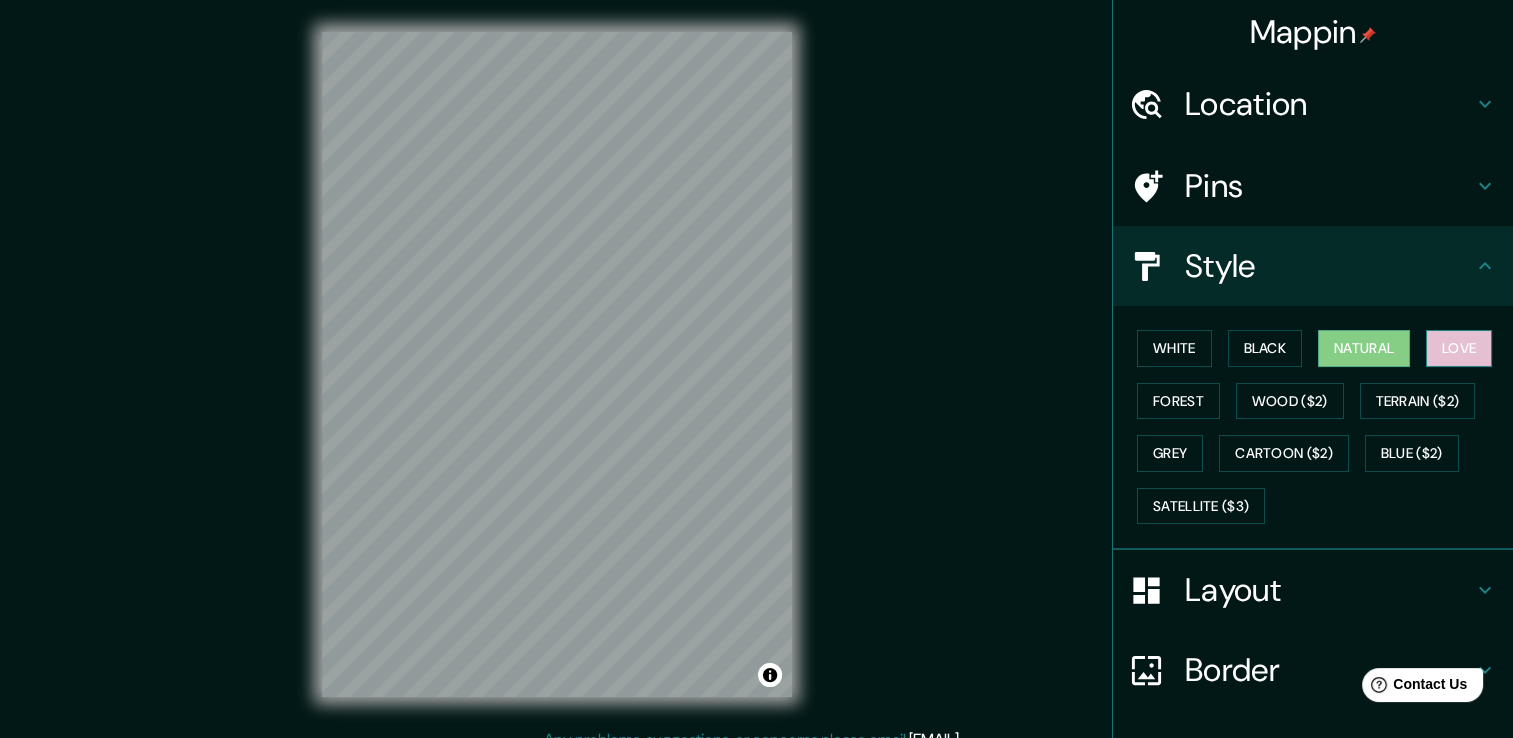 click on "Love" at bounding box center (1459, 348) 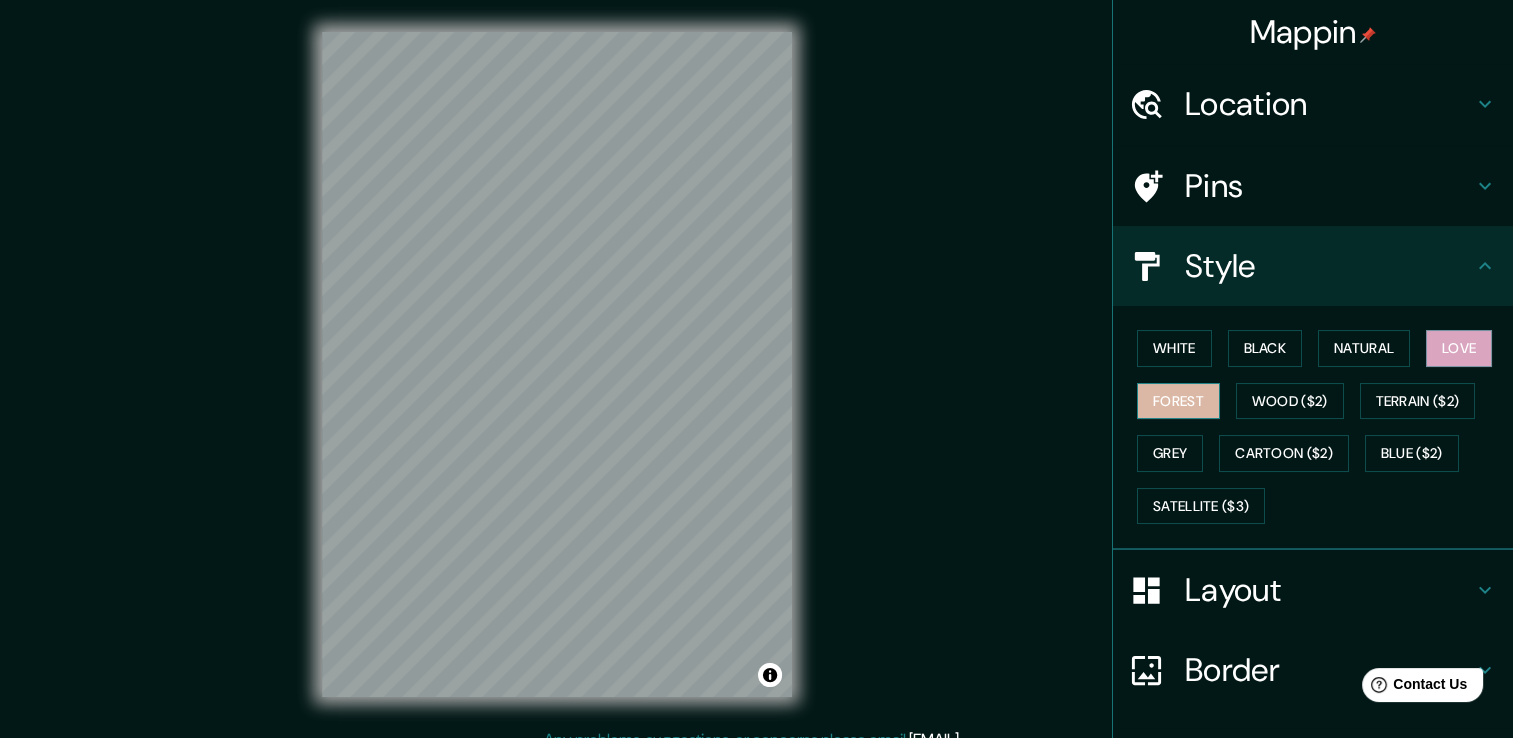 click on "Forest" at bounding box center (1178, 401) 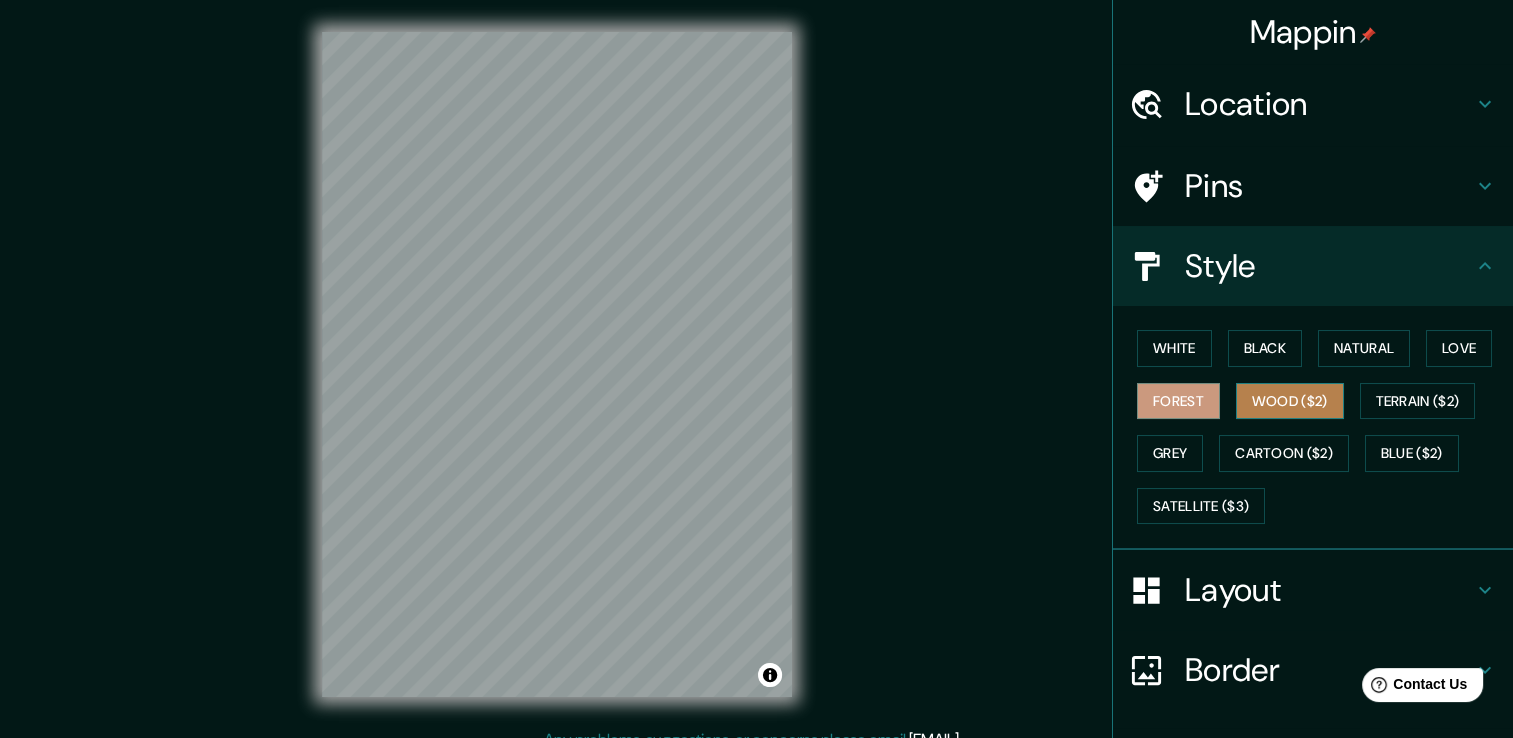 click on "Wood ($2)" at bounding box center [1290, 401] 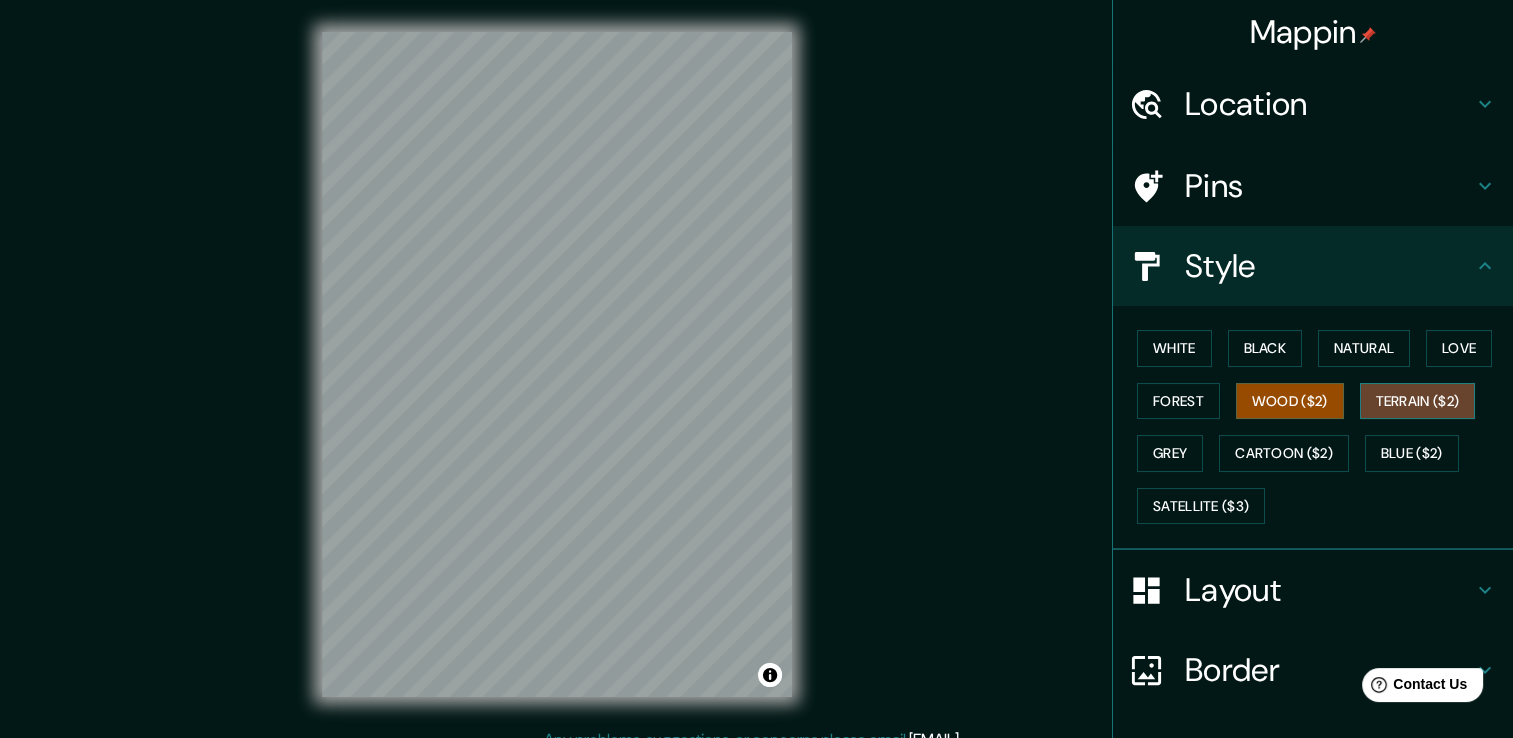 click on "Terrain ($2)" at bounding box center (1418, 401) 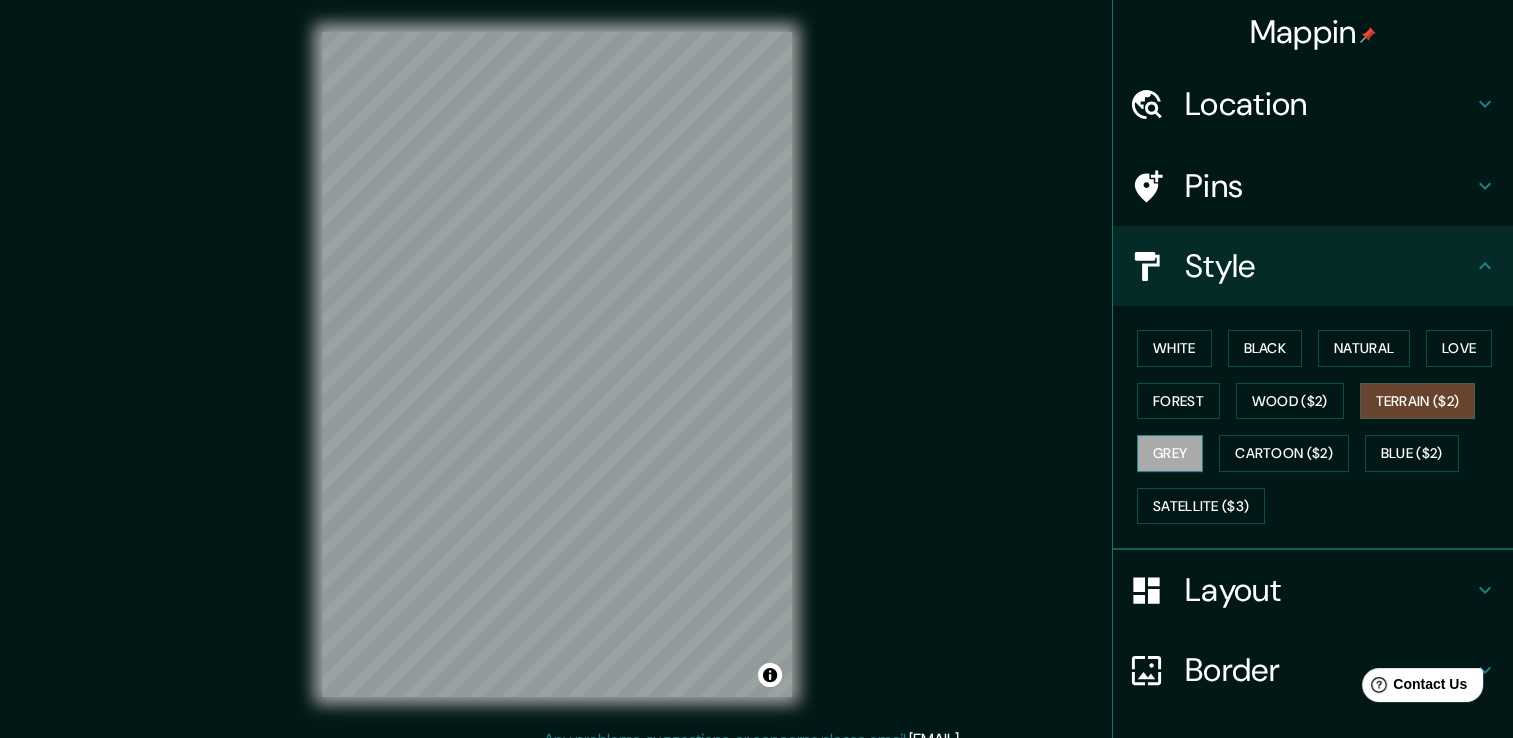 click on "Grey" at bounding box center (1170, 453) 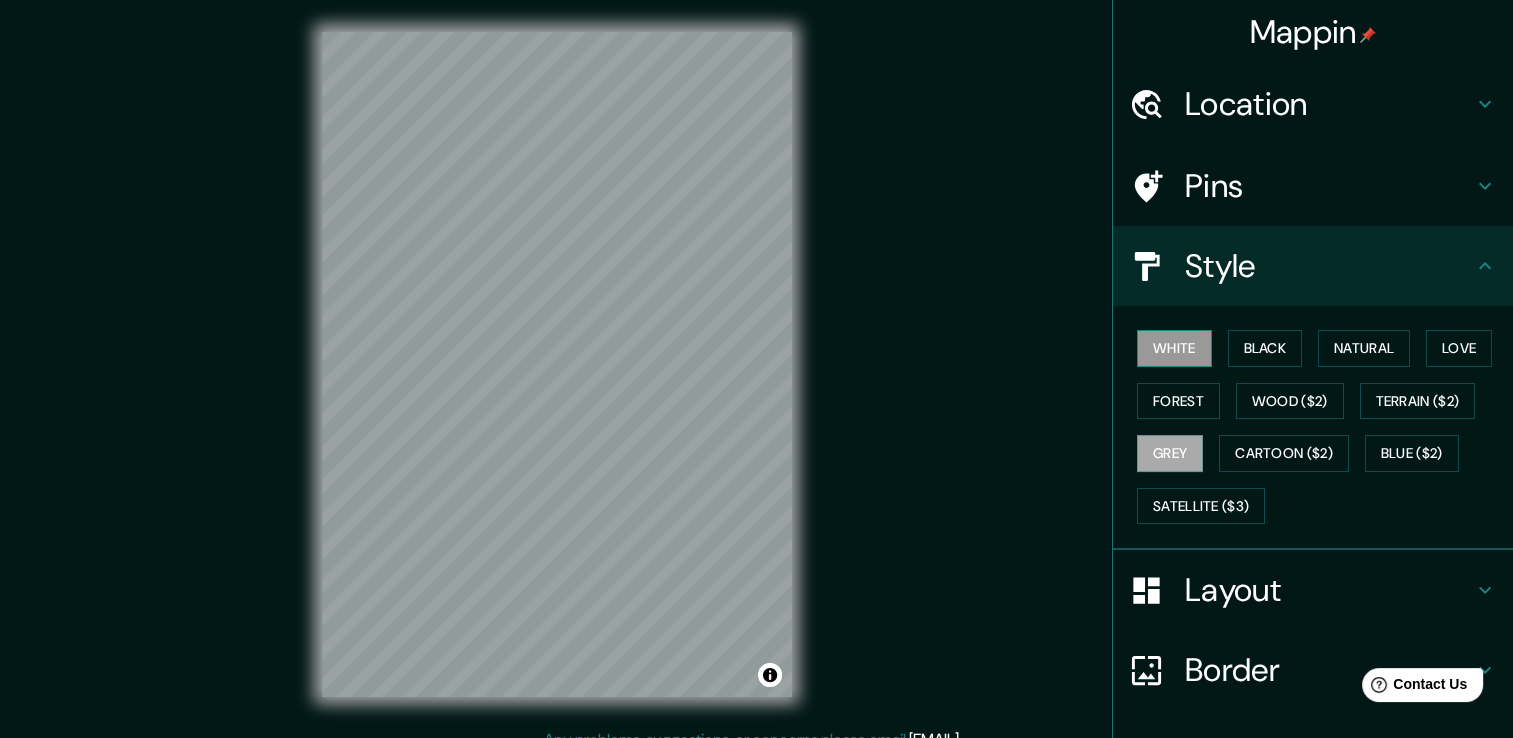 click on "White" at bounding box center (1174, 348) 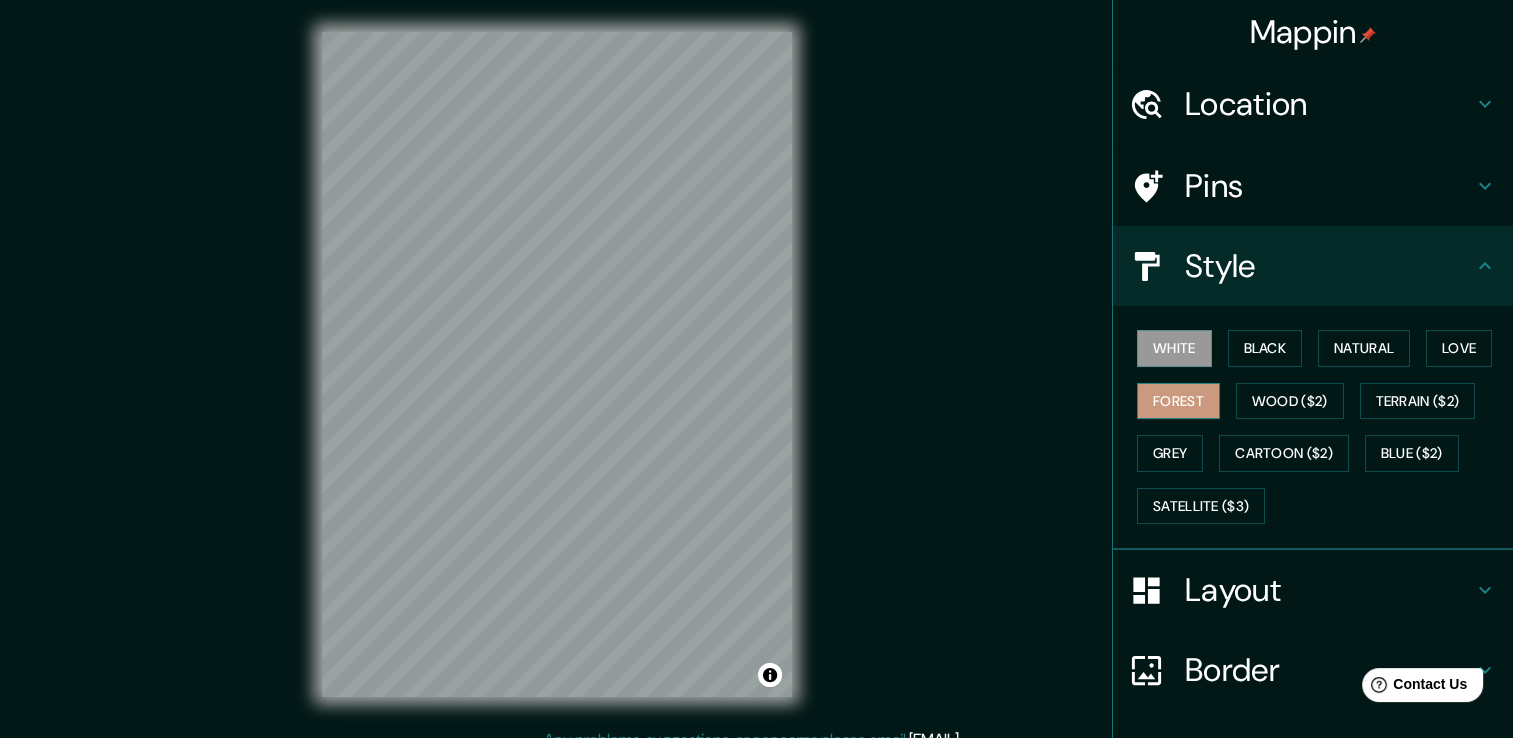 click on "Forest" at bounding box center (1178, 401) 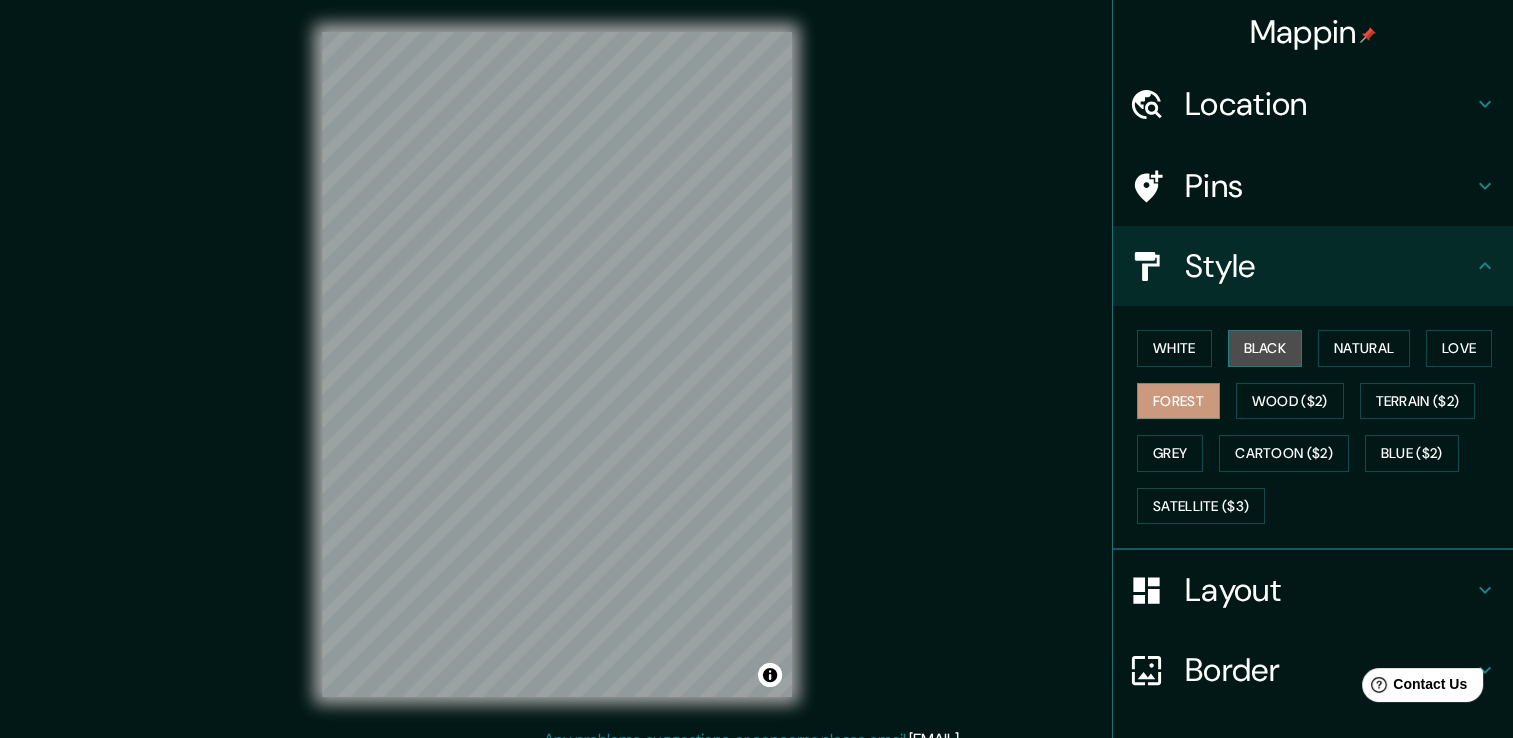 click on "Black" at bounding box center (1265, 348) 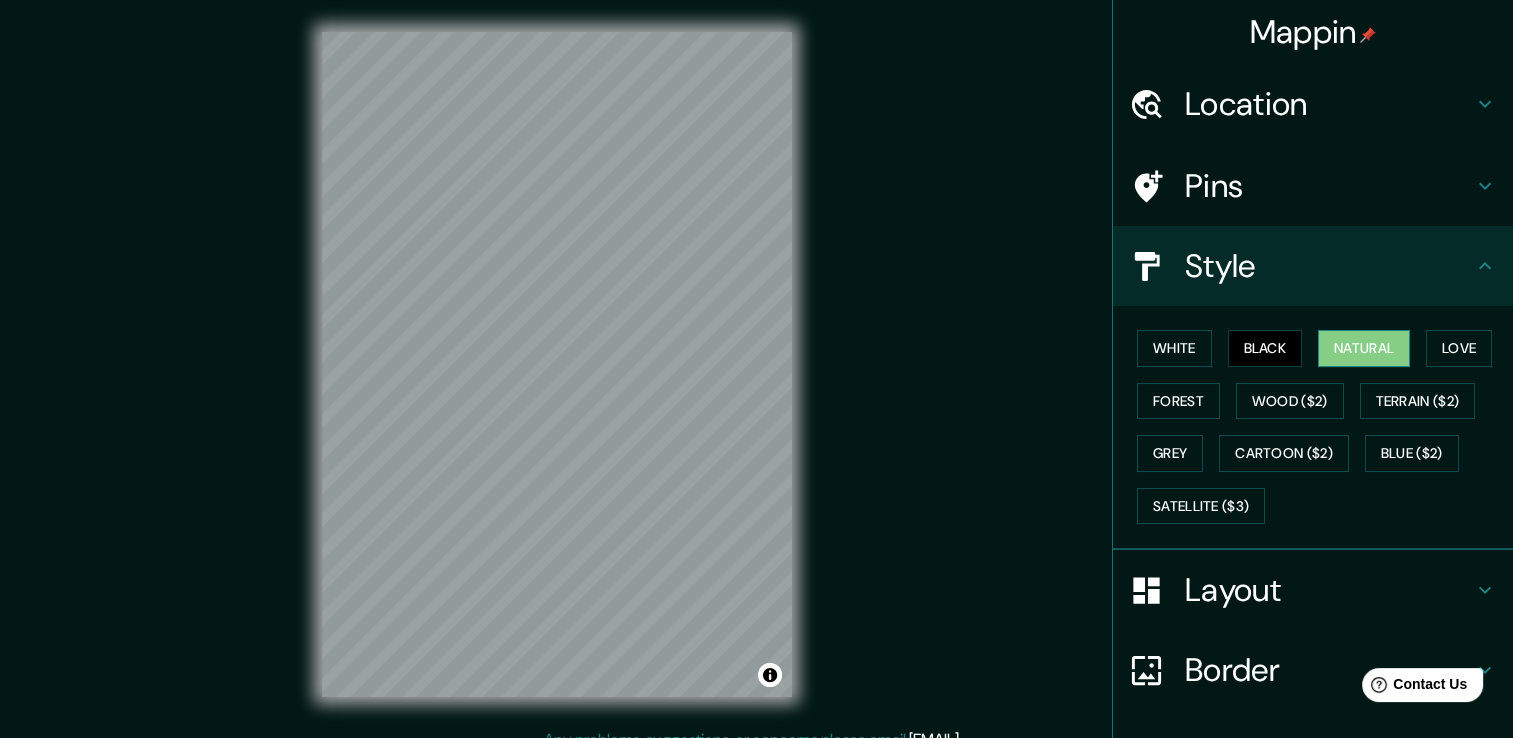 click on "Natural" at bounding box center [1364, 348] 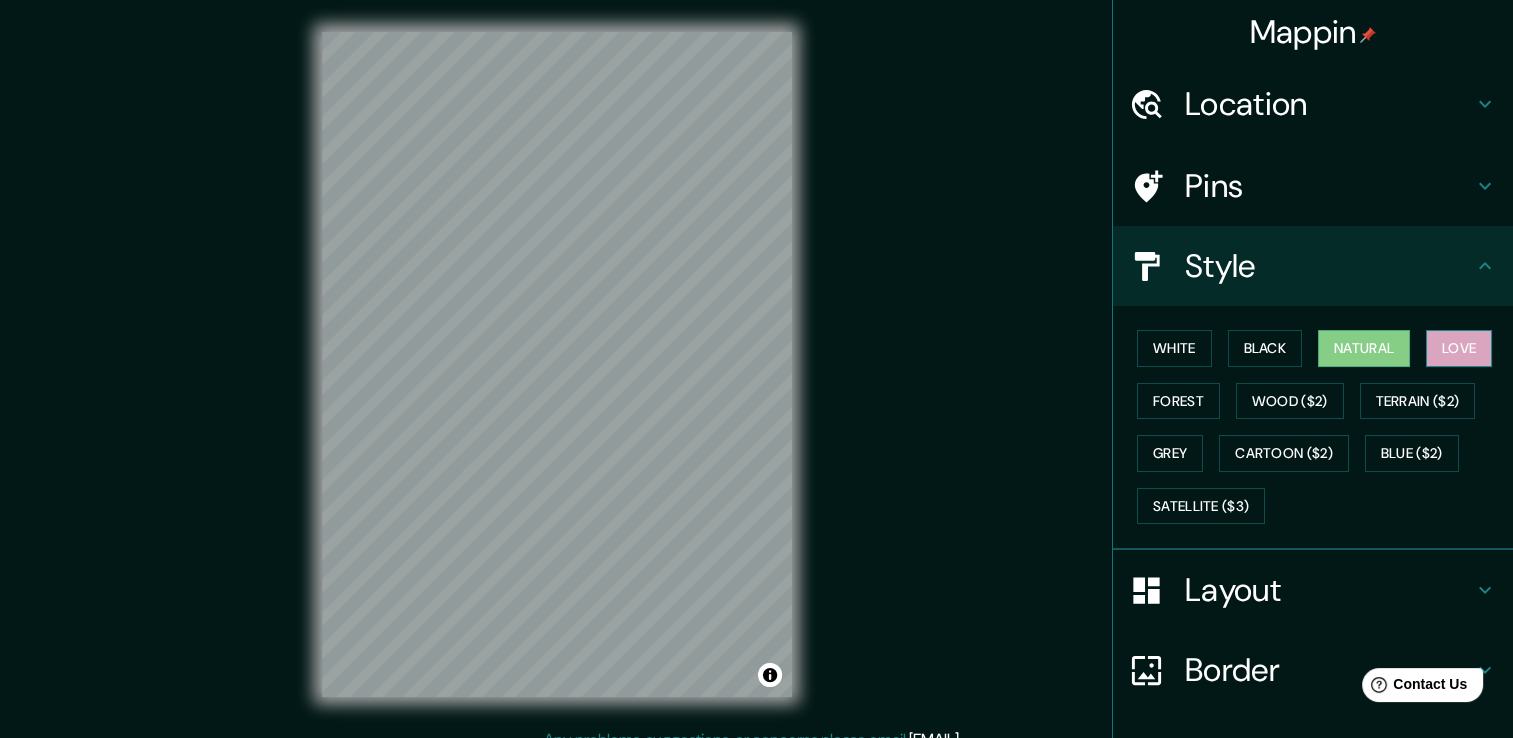 click on "Love" at bounding box center [1459, 348] 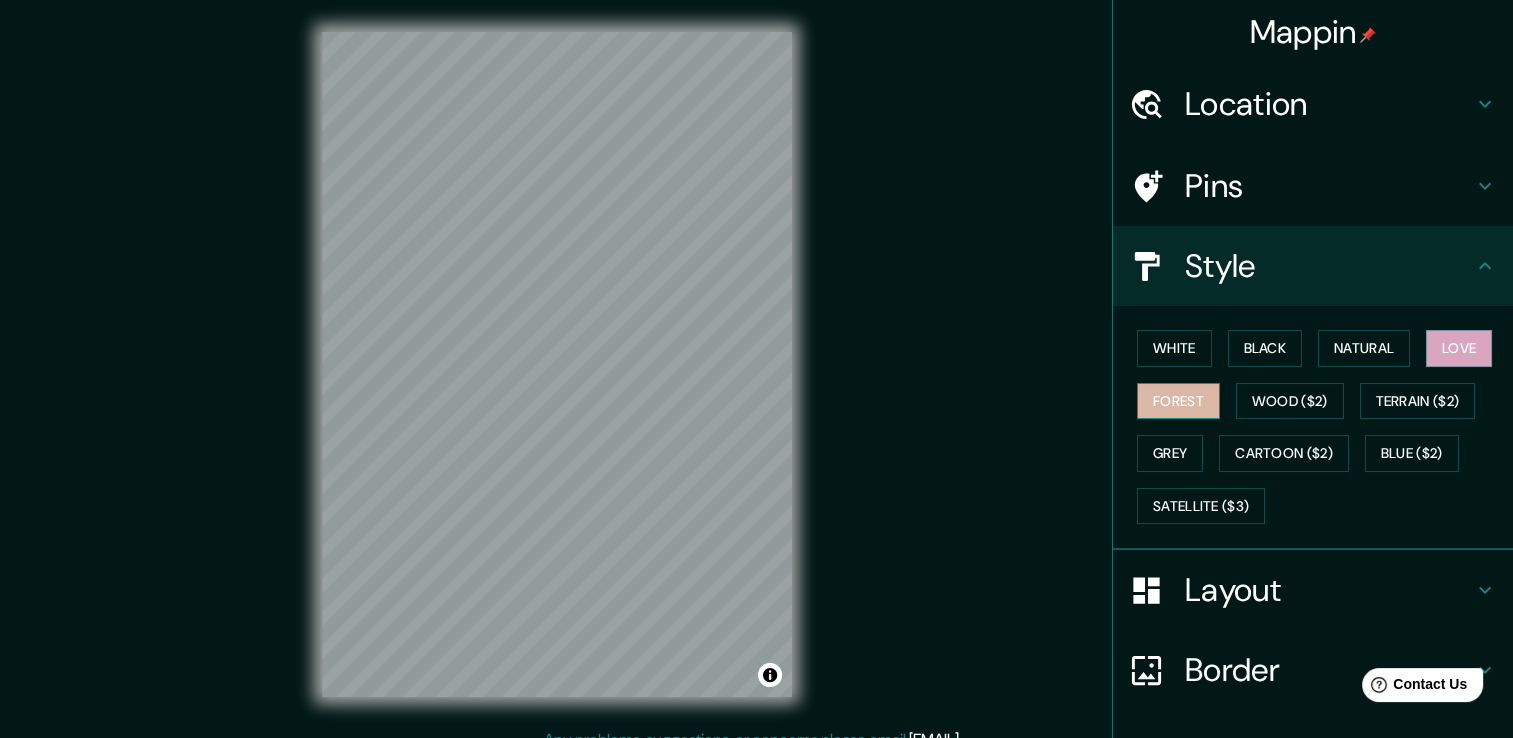 click on "Forest" at bounding box center (1178, 401) 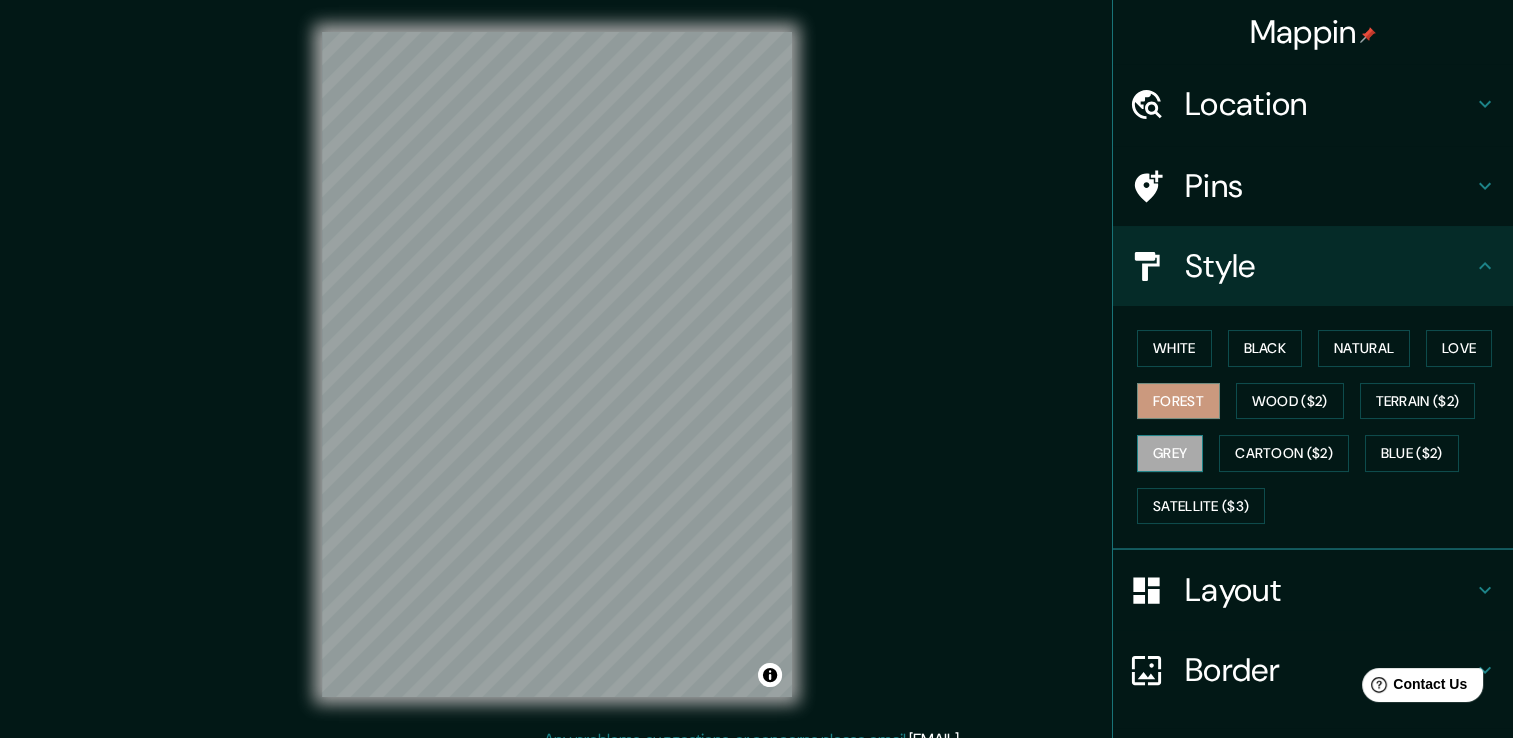 click on "Grey" at bounding box center (1170, 453) 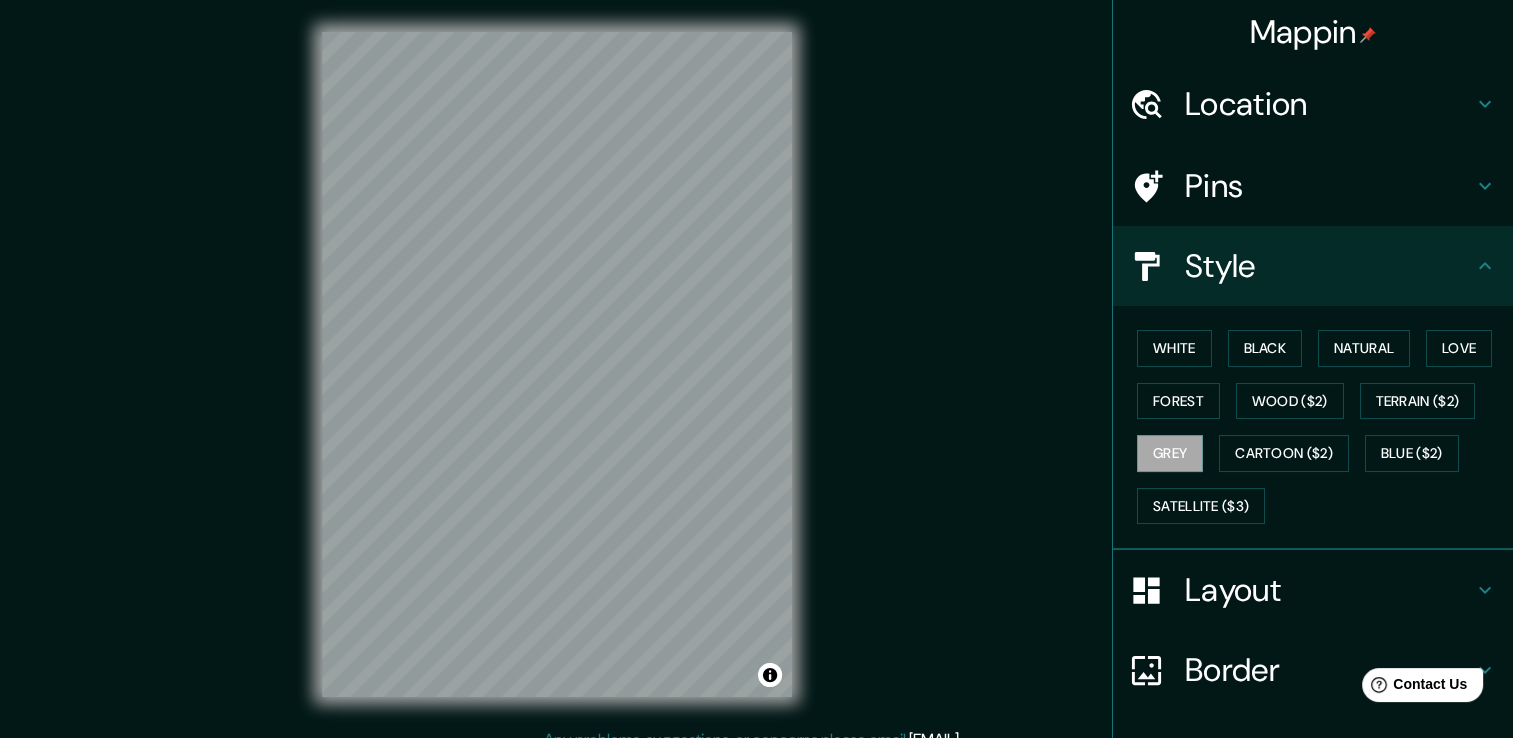 click on "Layout" at bounding box center (1329, 590) 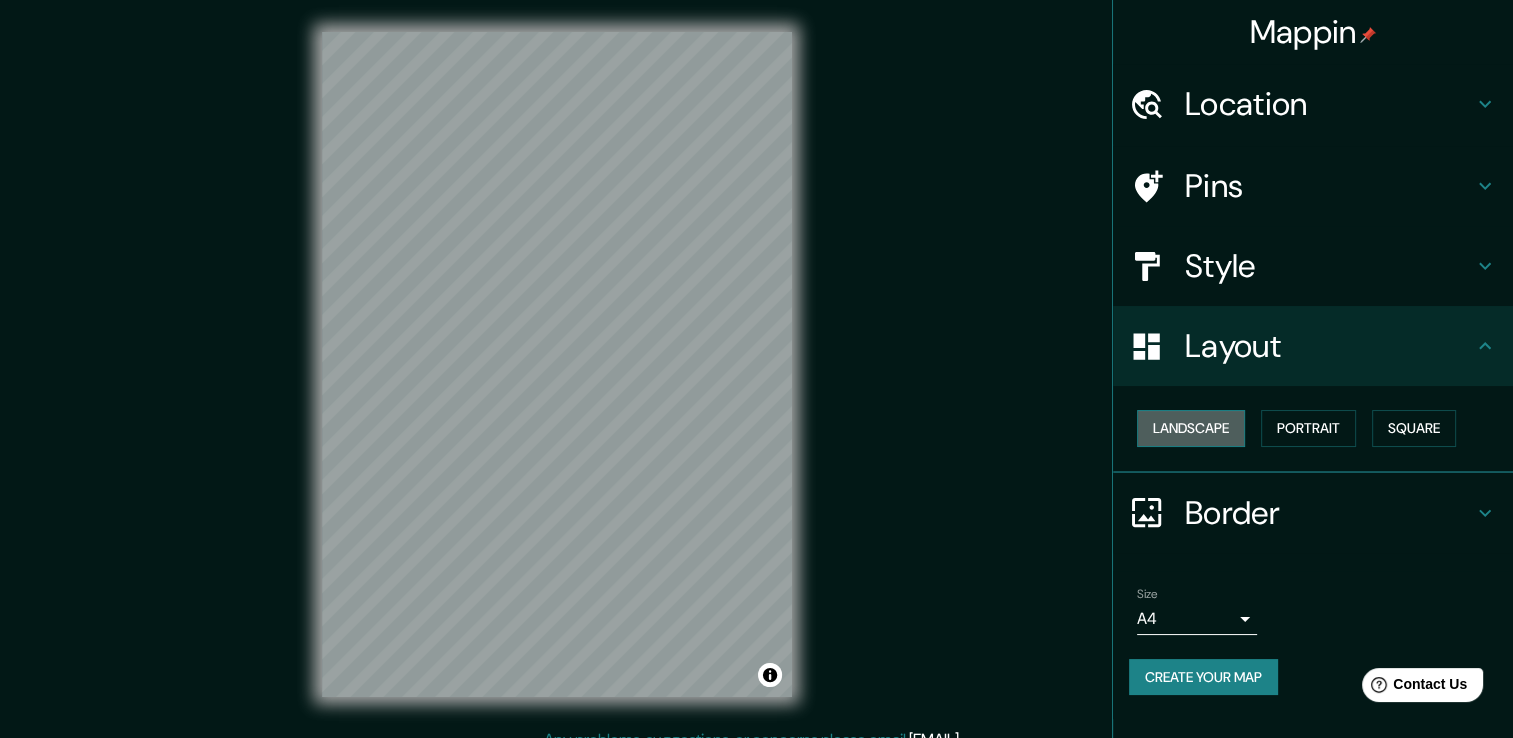 click on "Landscape" at bounding box center (1191, 428) 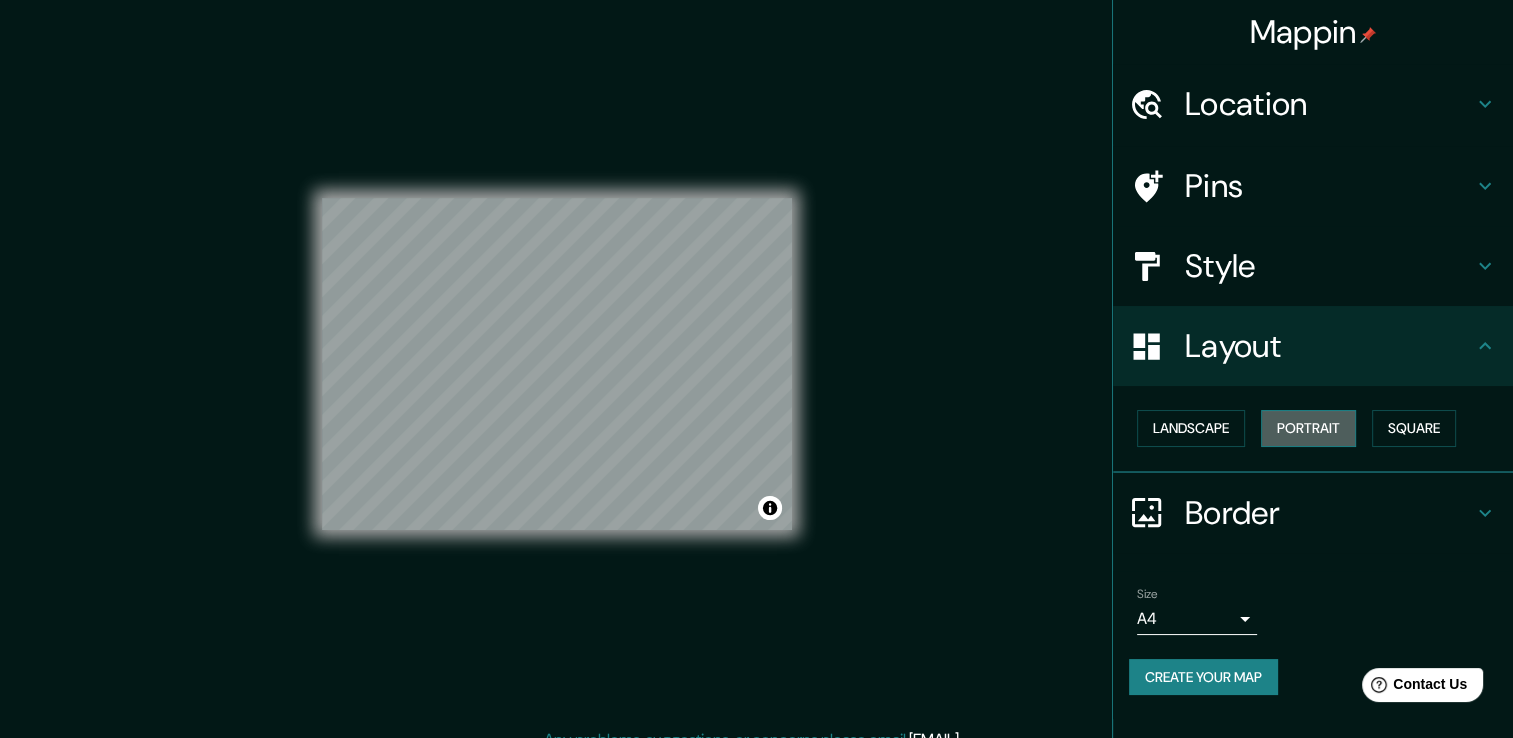 click on "Portrait" at bounding box center [1308, 428] 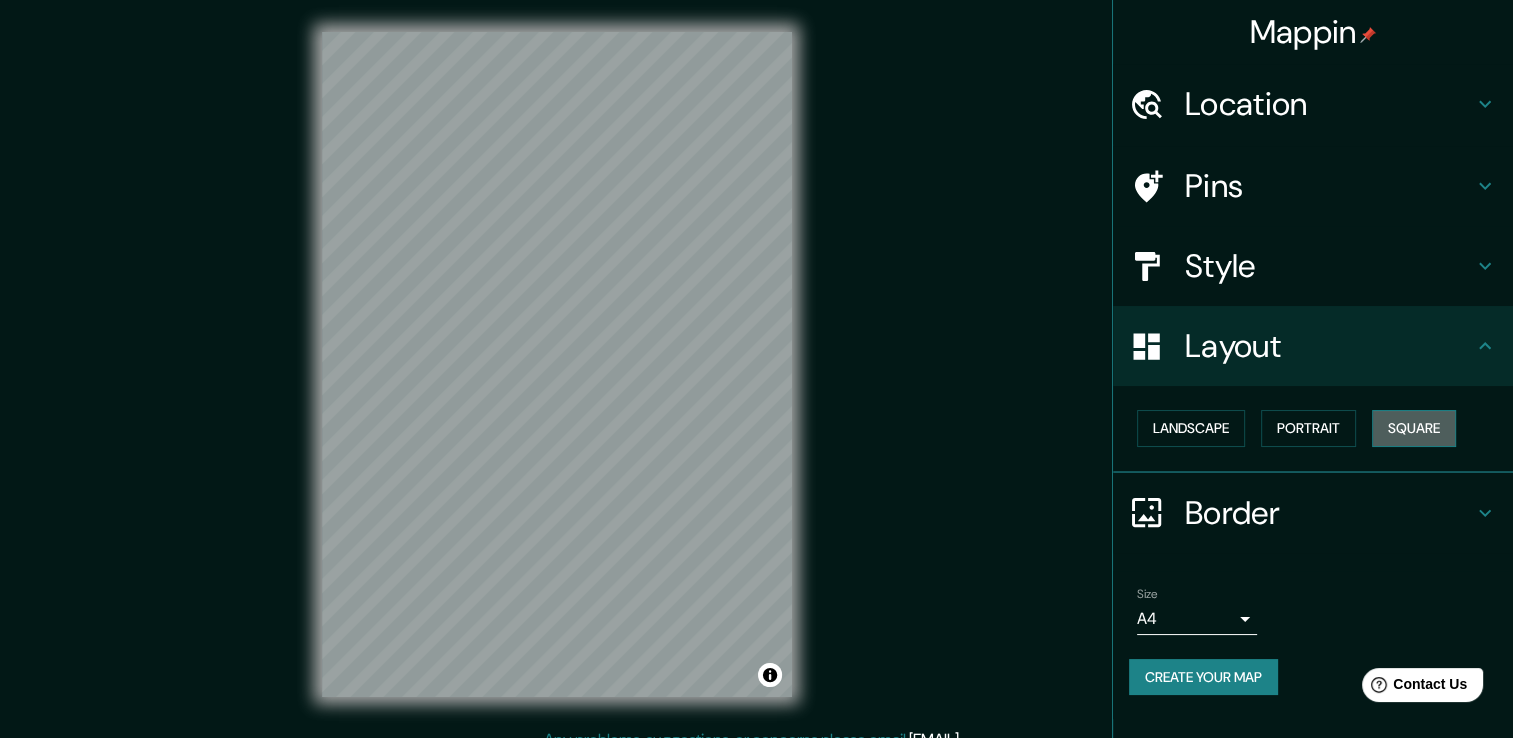 click on "Square" at bounding box center [1414, 428] 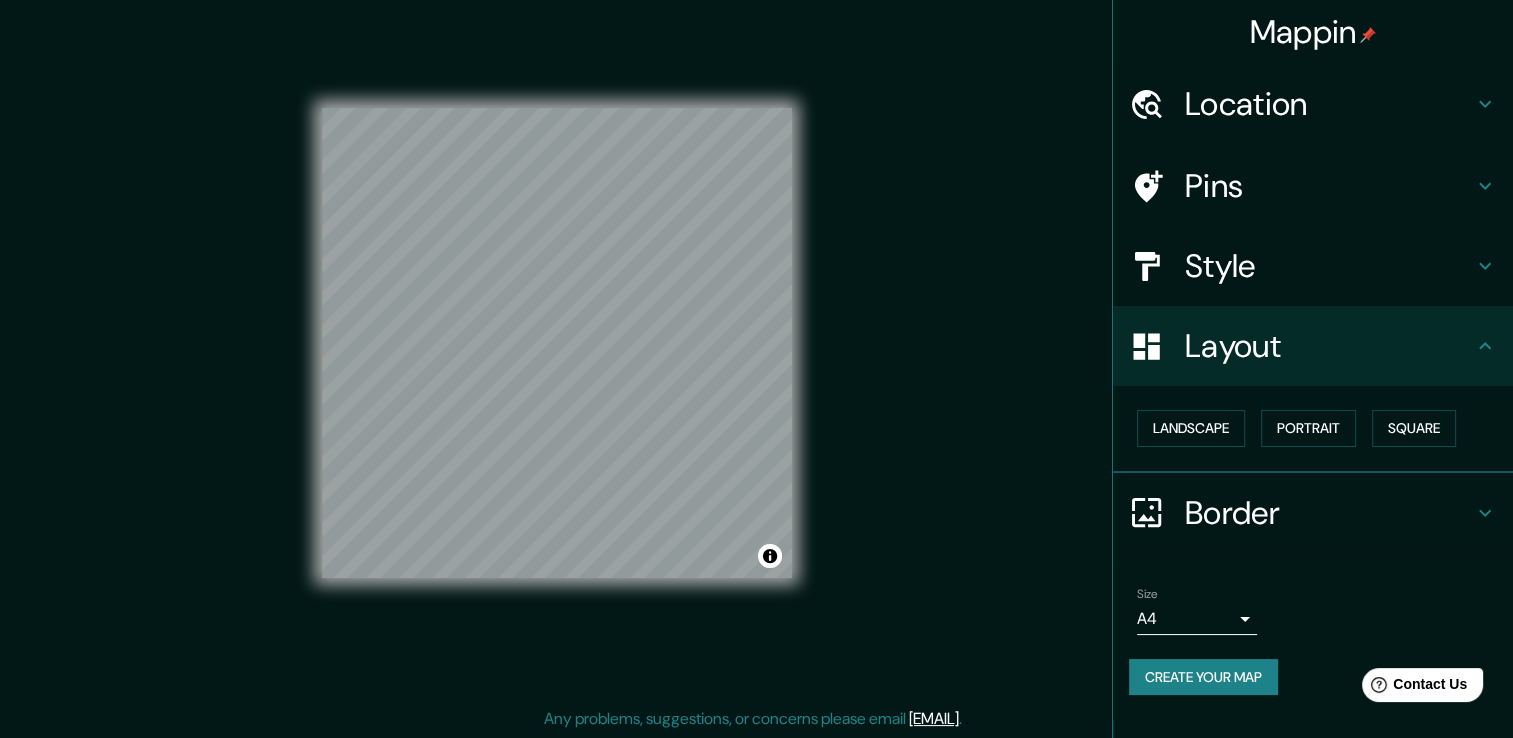 scroll, scrollTop: 22, scrollLeft: 0, axis: vertical 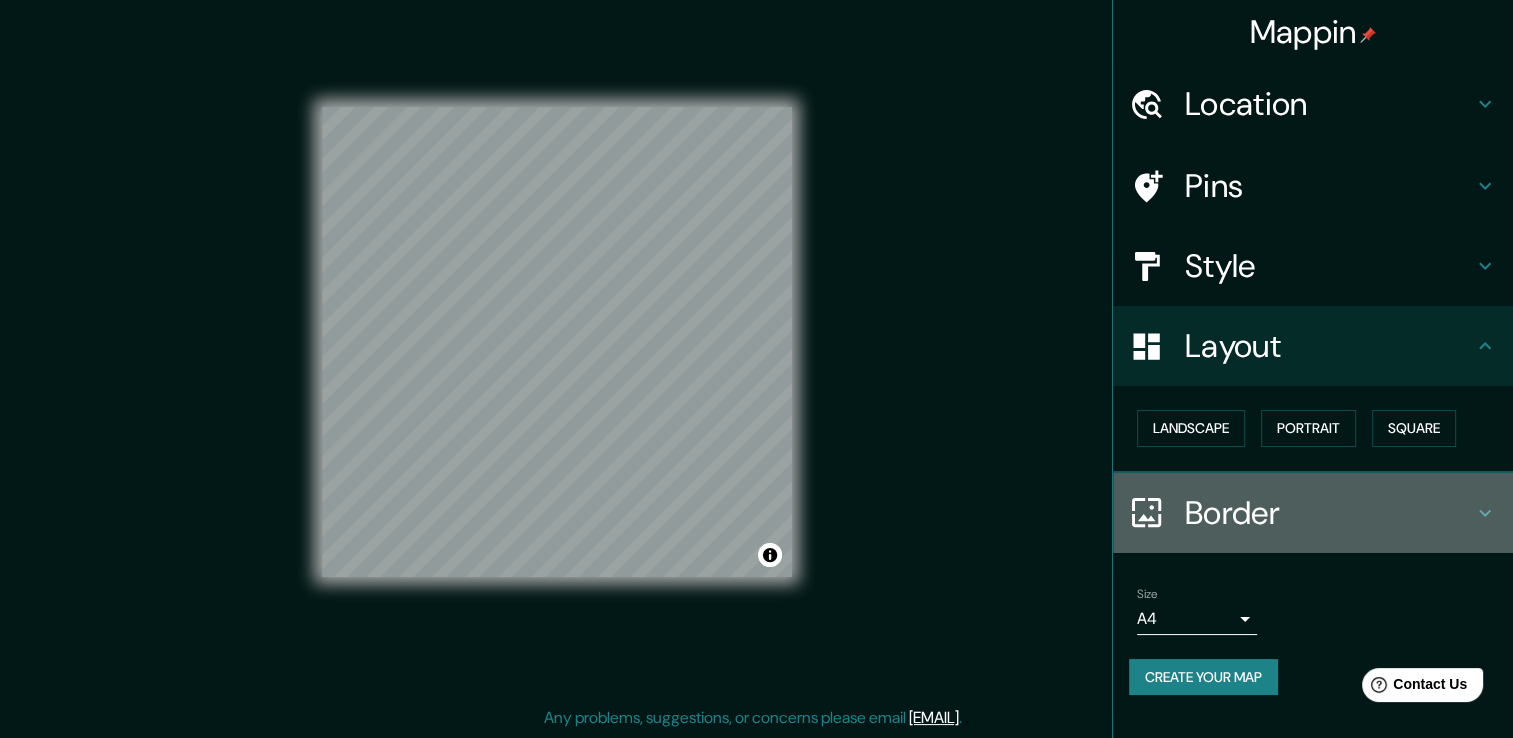 click on "Border" at bounding box center [1329, 513] 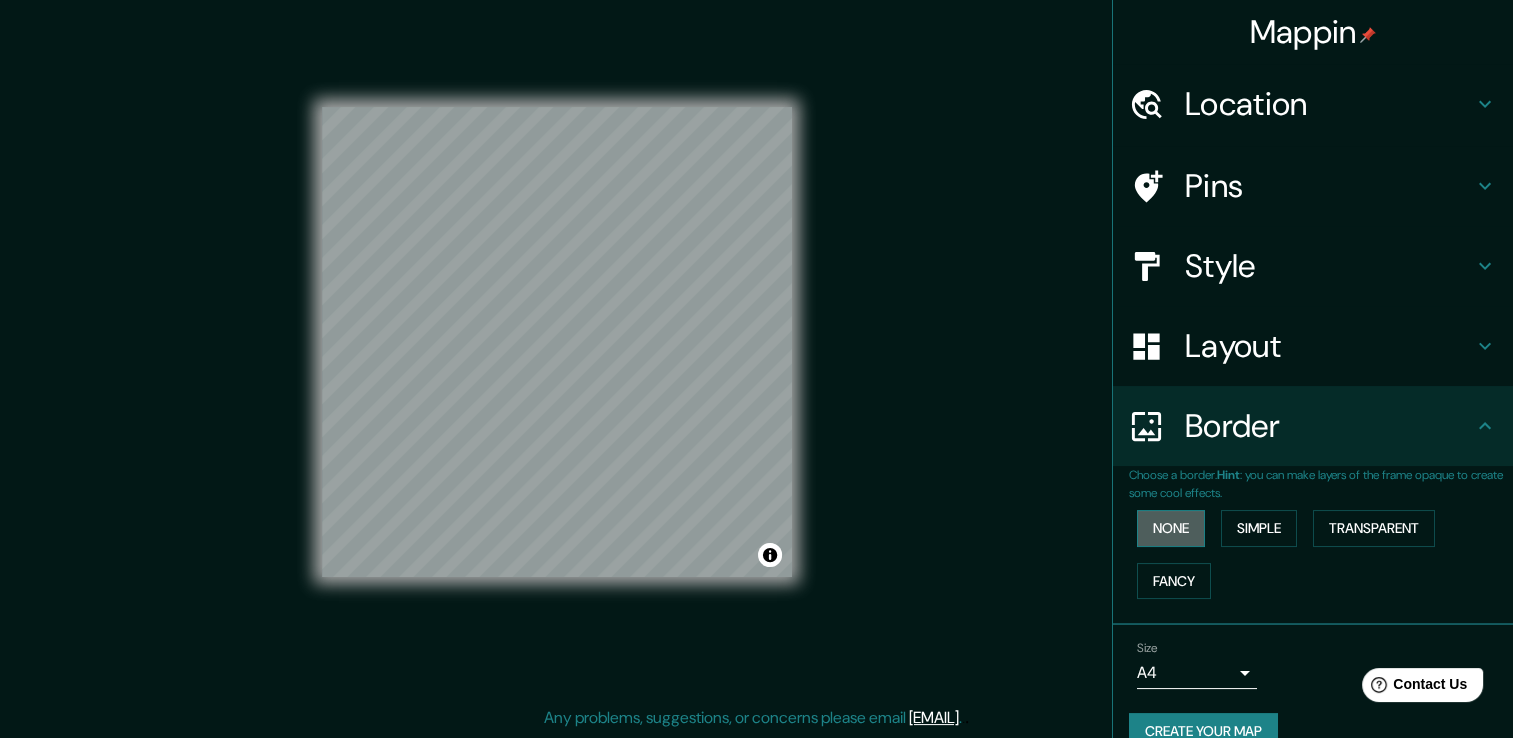 click on "None" at bounding box center (1171, 528) 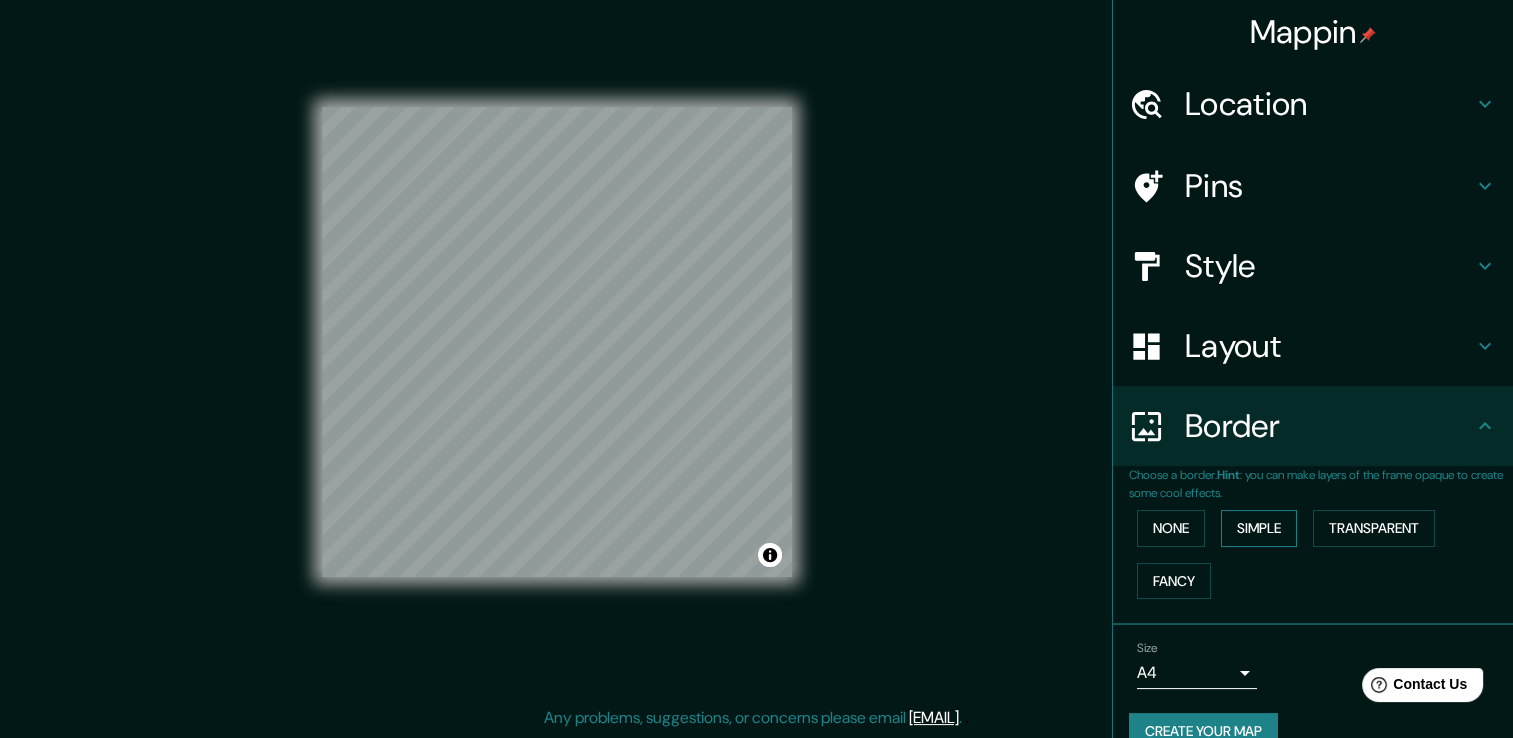 click on "Simple" at bounding box center (1259, 528) 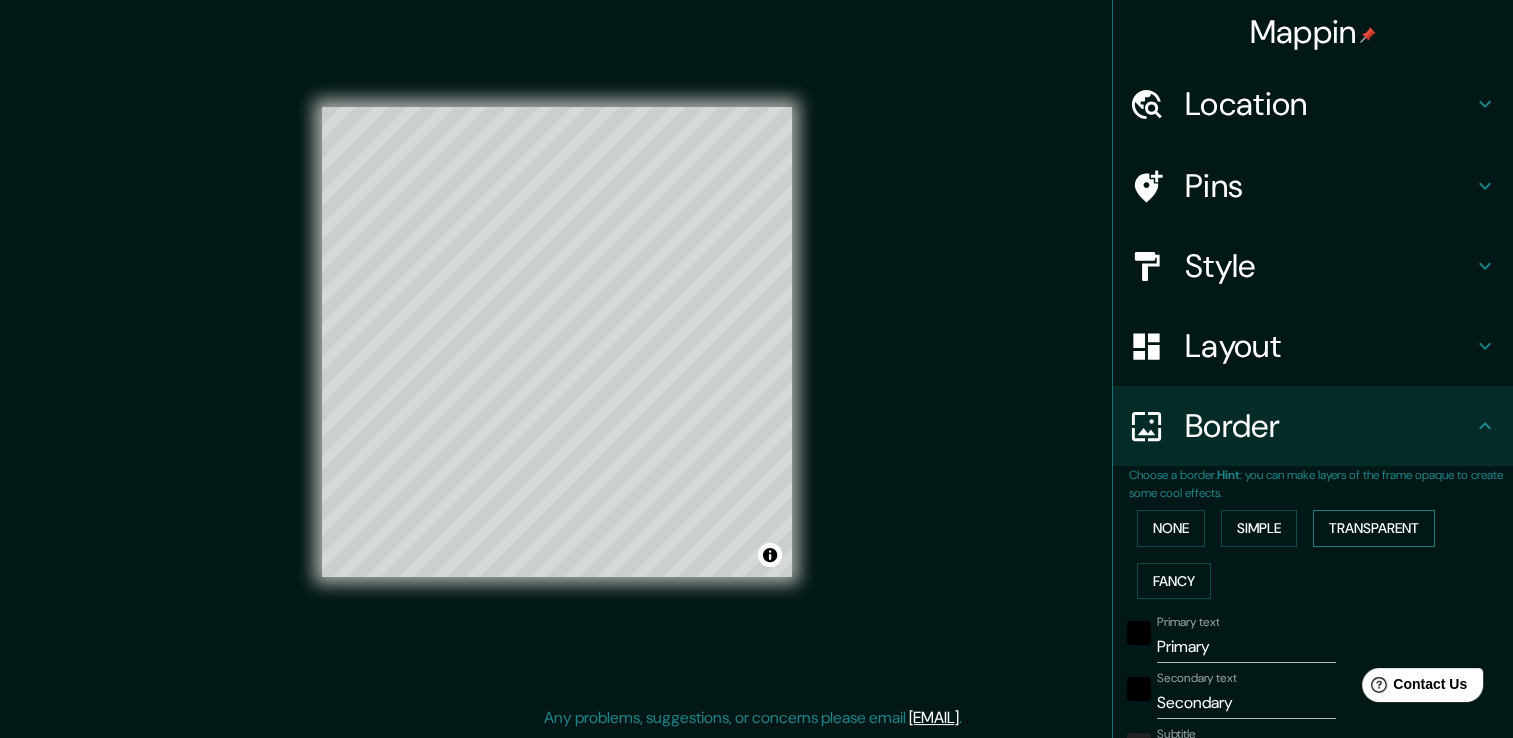click on "Transparent" at bounding box center [1374, 528] 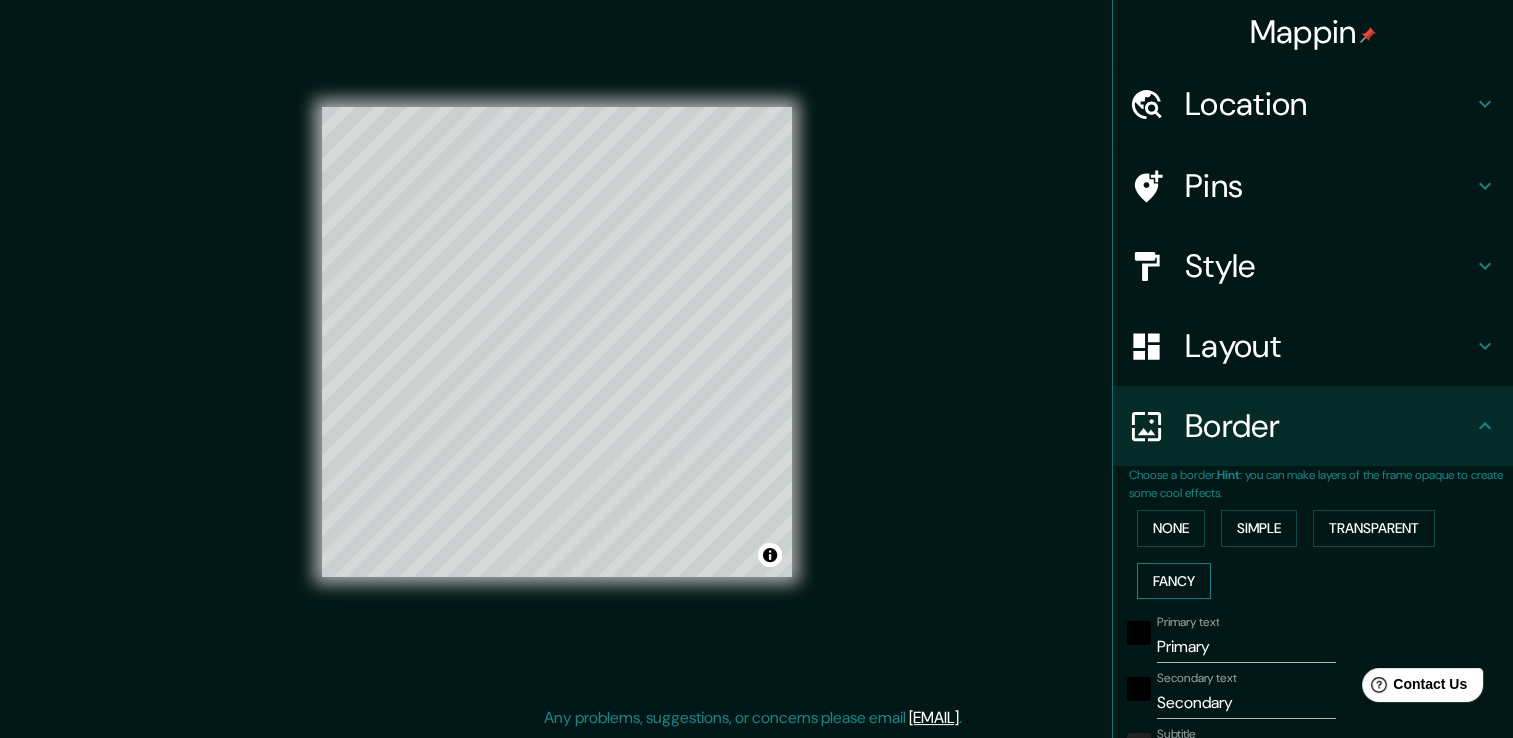 click on "Fancy" at bounding box center [1174, 581] 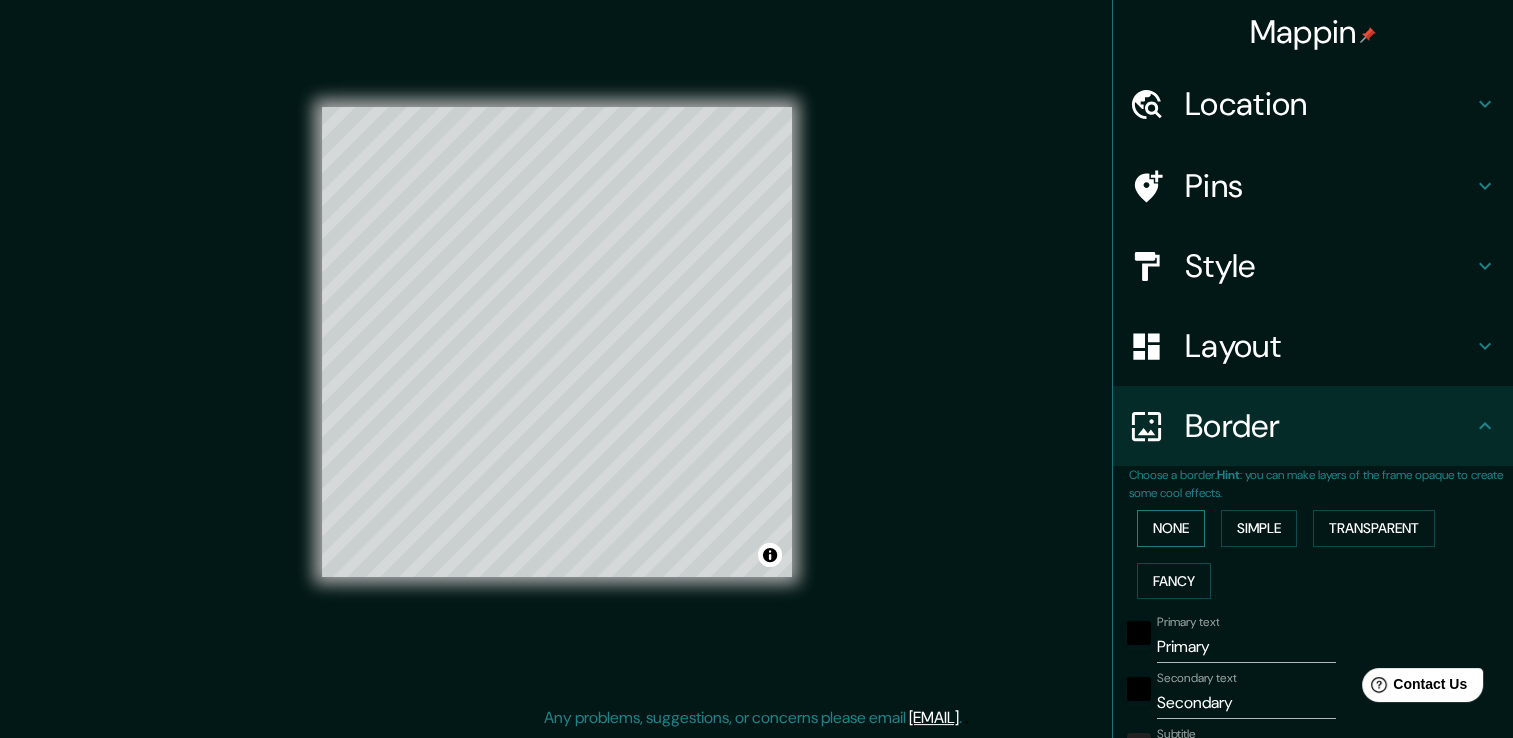 click on "None" at bounding box center (1171, 528) 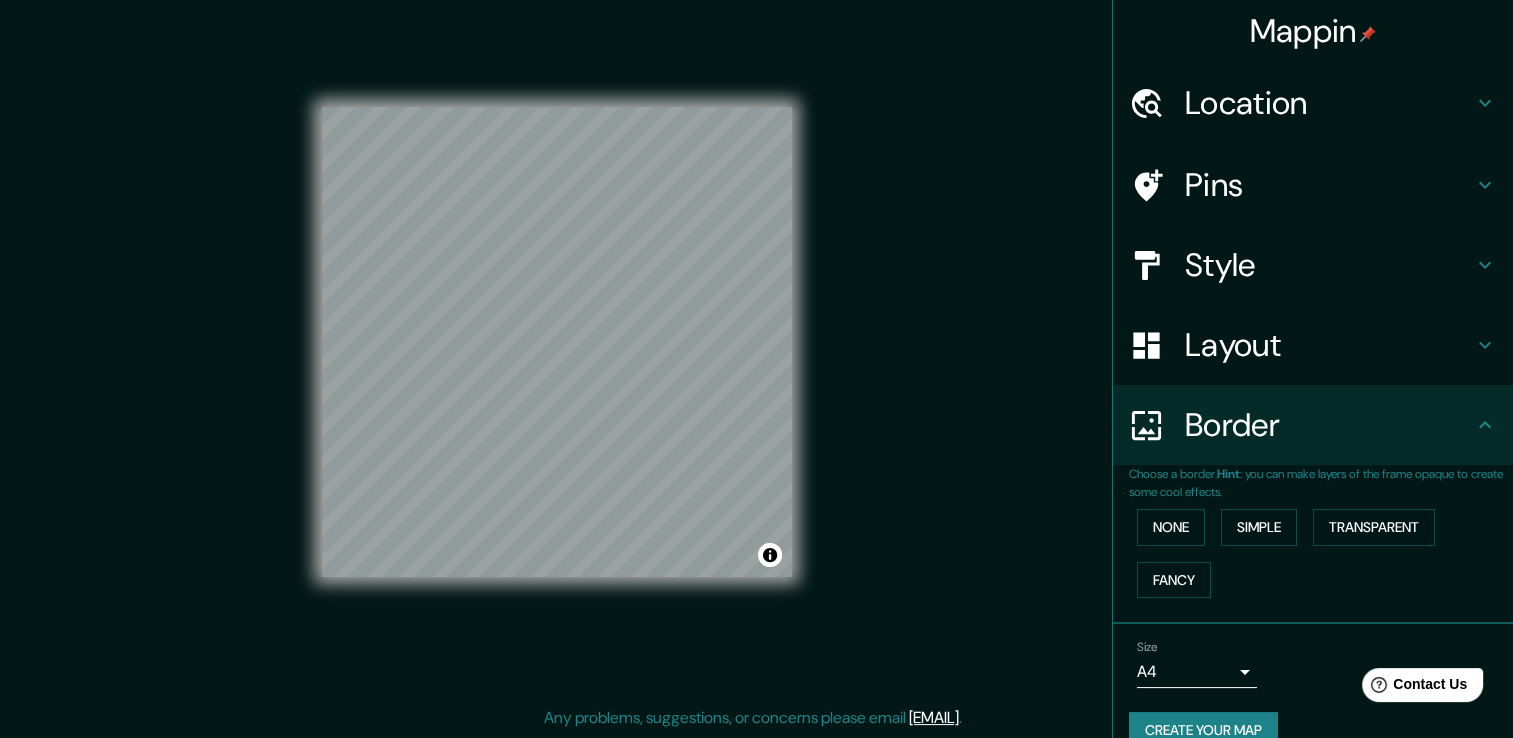 scroll, scrollTop: 0, scrollLeft: 0, axis: both 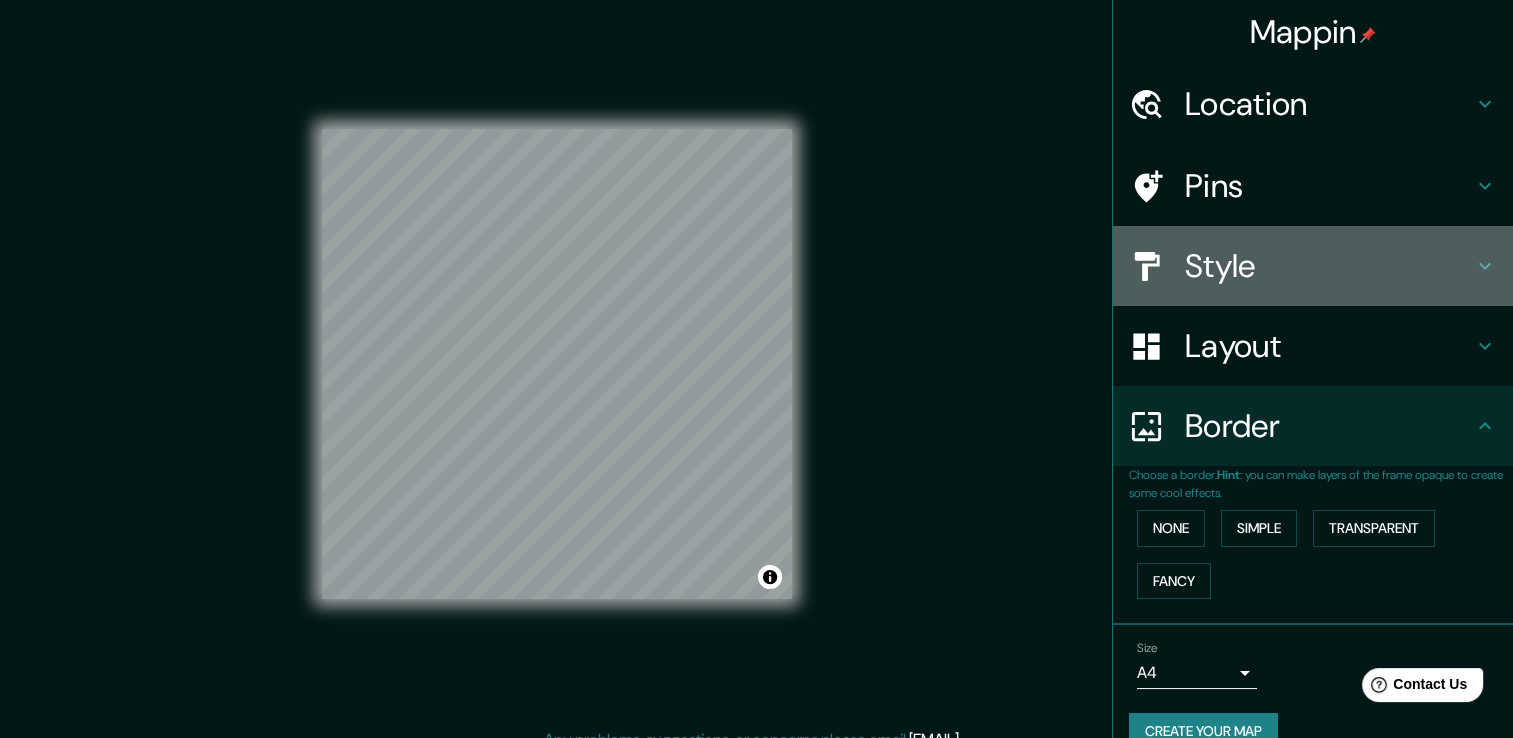 click on "Style" at bounding box center (1329, 266) 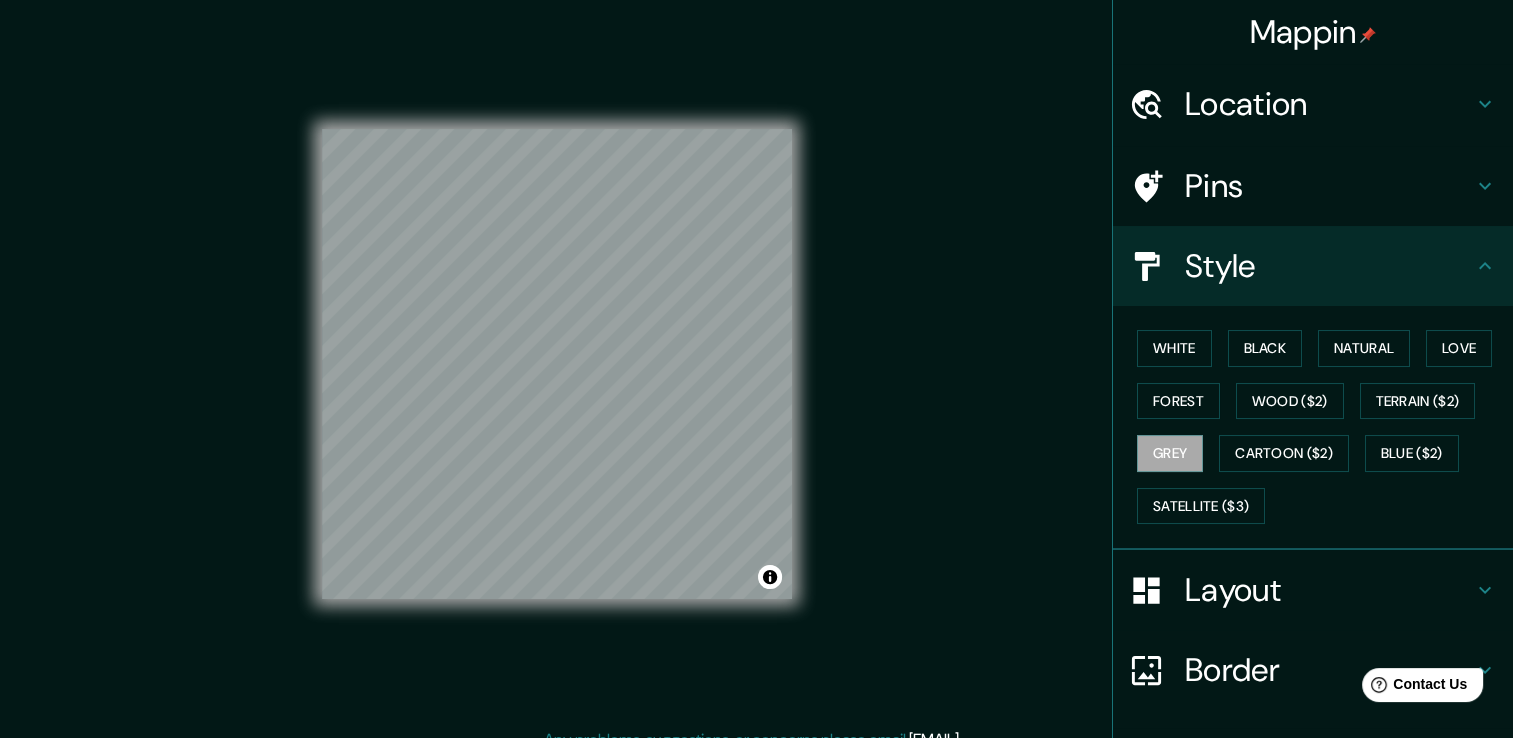 click on "Style" at bounding box center (1329, 266) 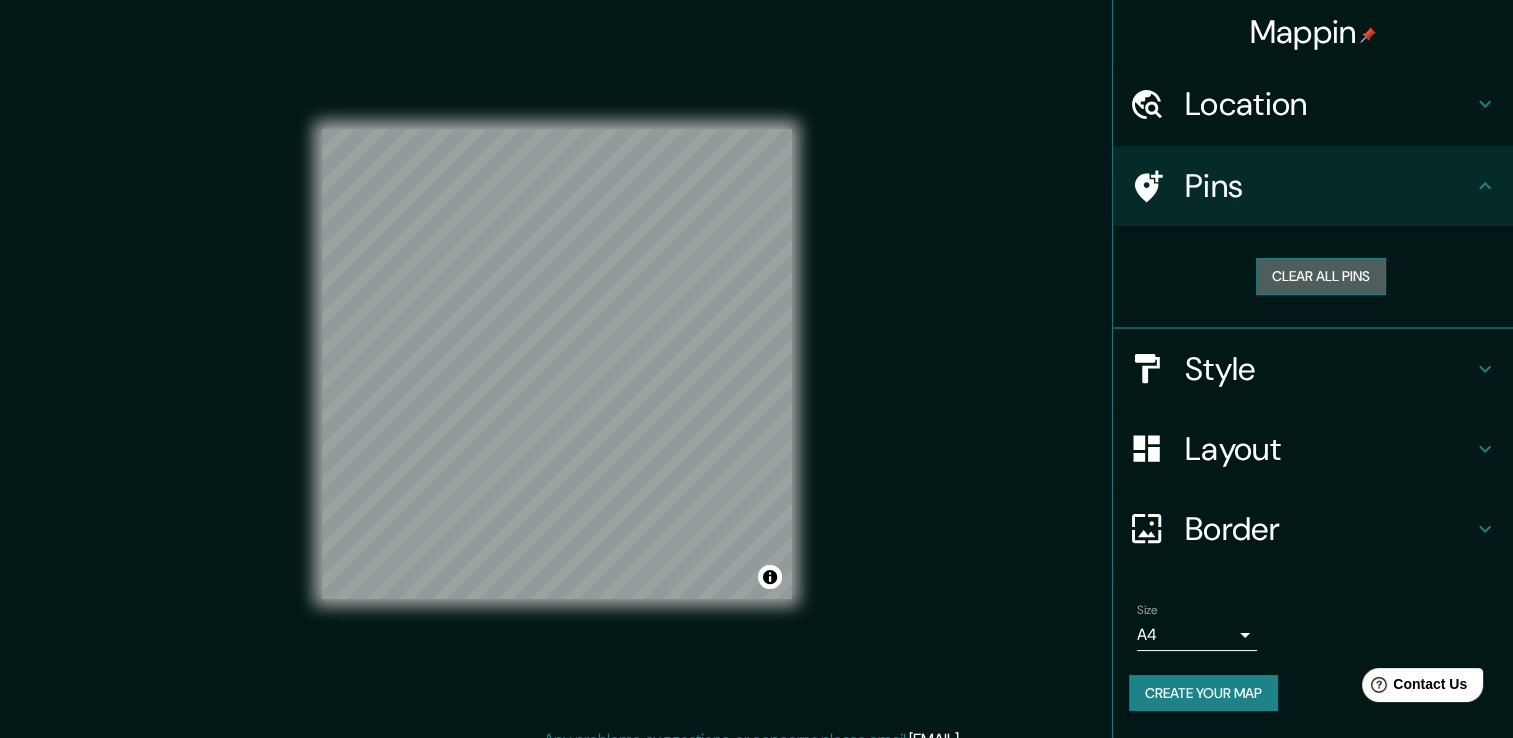 click on "Clear all pins" at bounding box center [1321, 276] 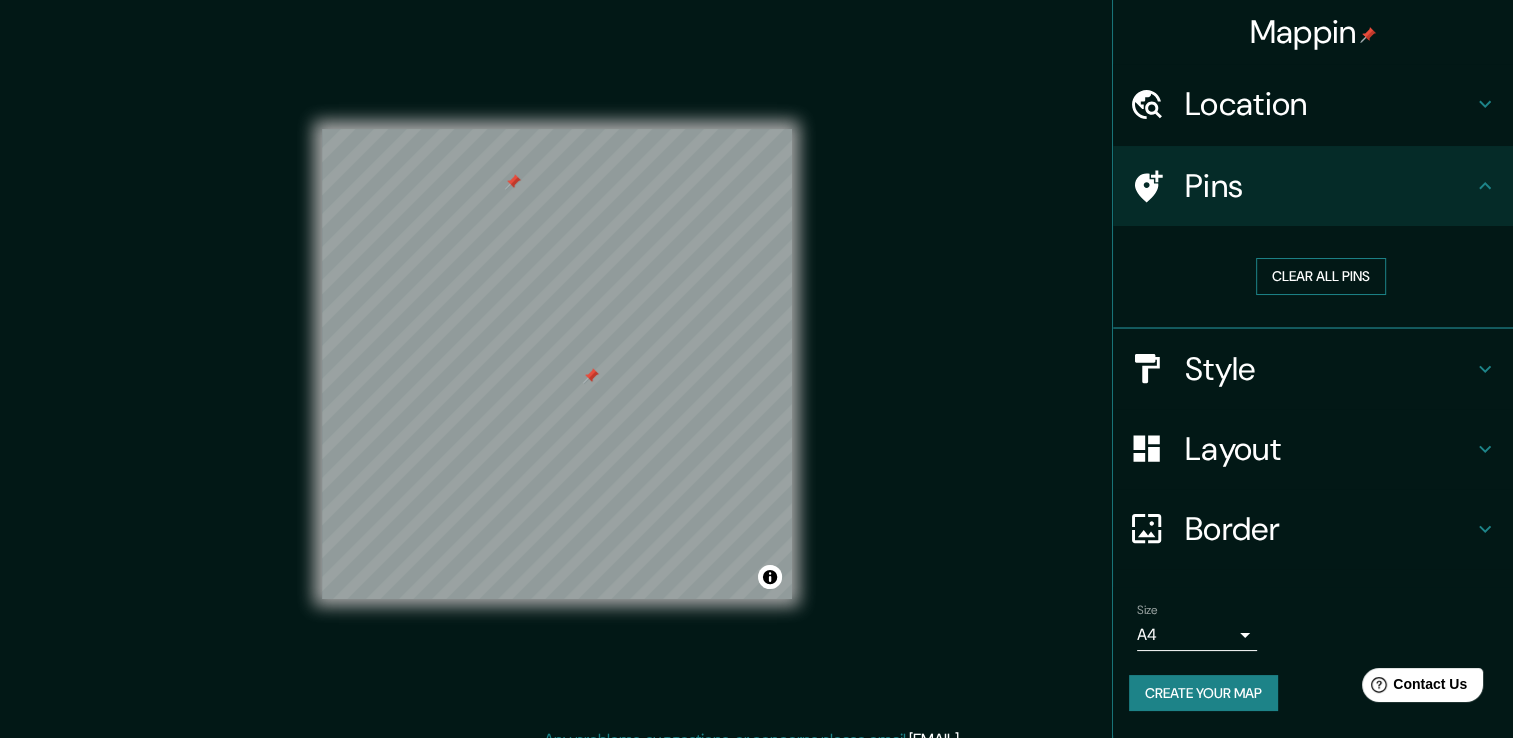 click on "Clear all pins" at bounding box center (1321, 276) 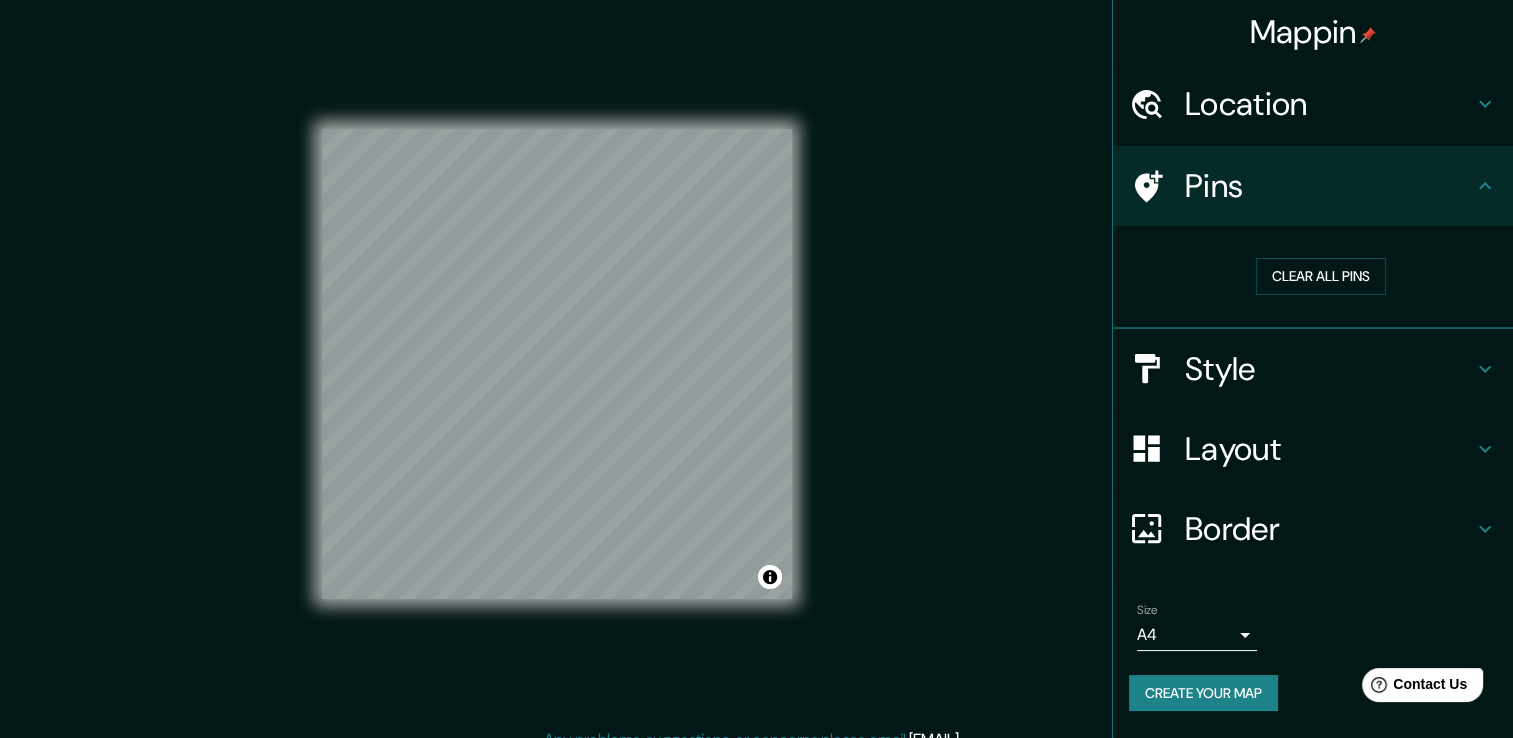scroll, scrollTop: 16, scrollLeft: 0, axis: vertical 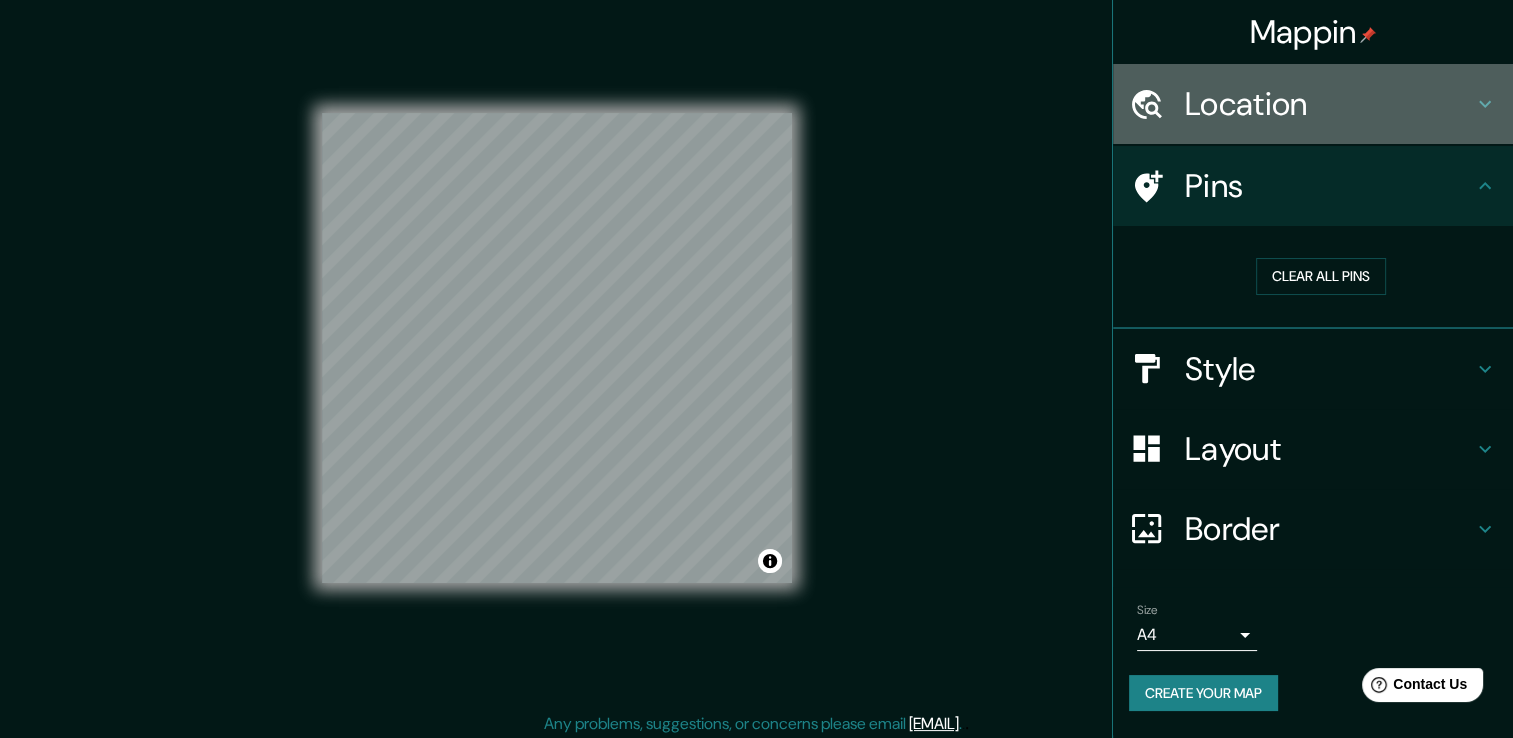 click on "Location" at bounding box center (1329, 104) 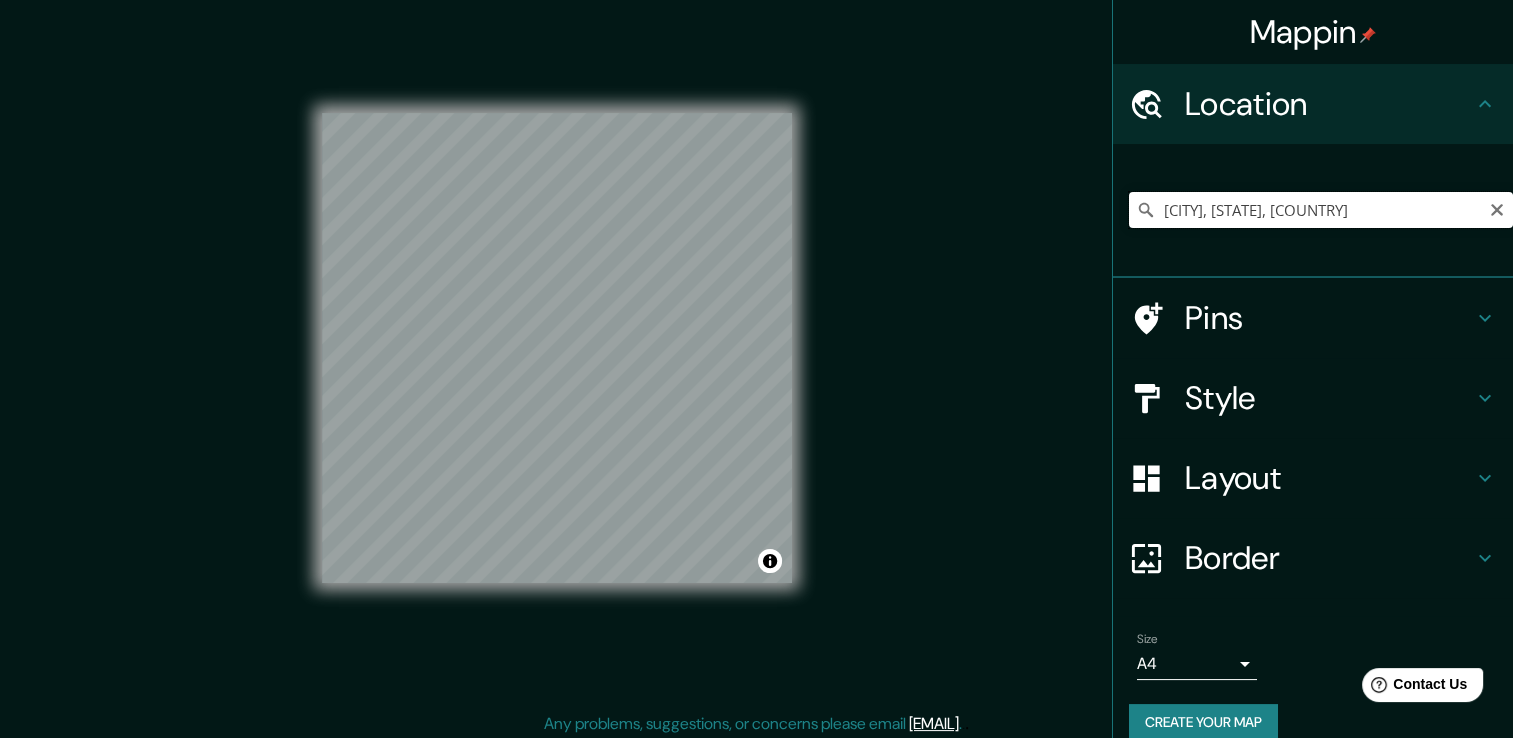 click on "[CITY], [STATE], [COUNTRY] [EMAIL]" at bounding box center (756, 364) 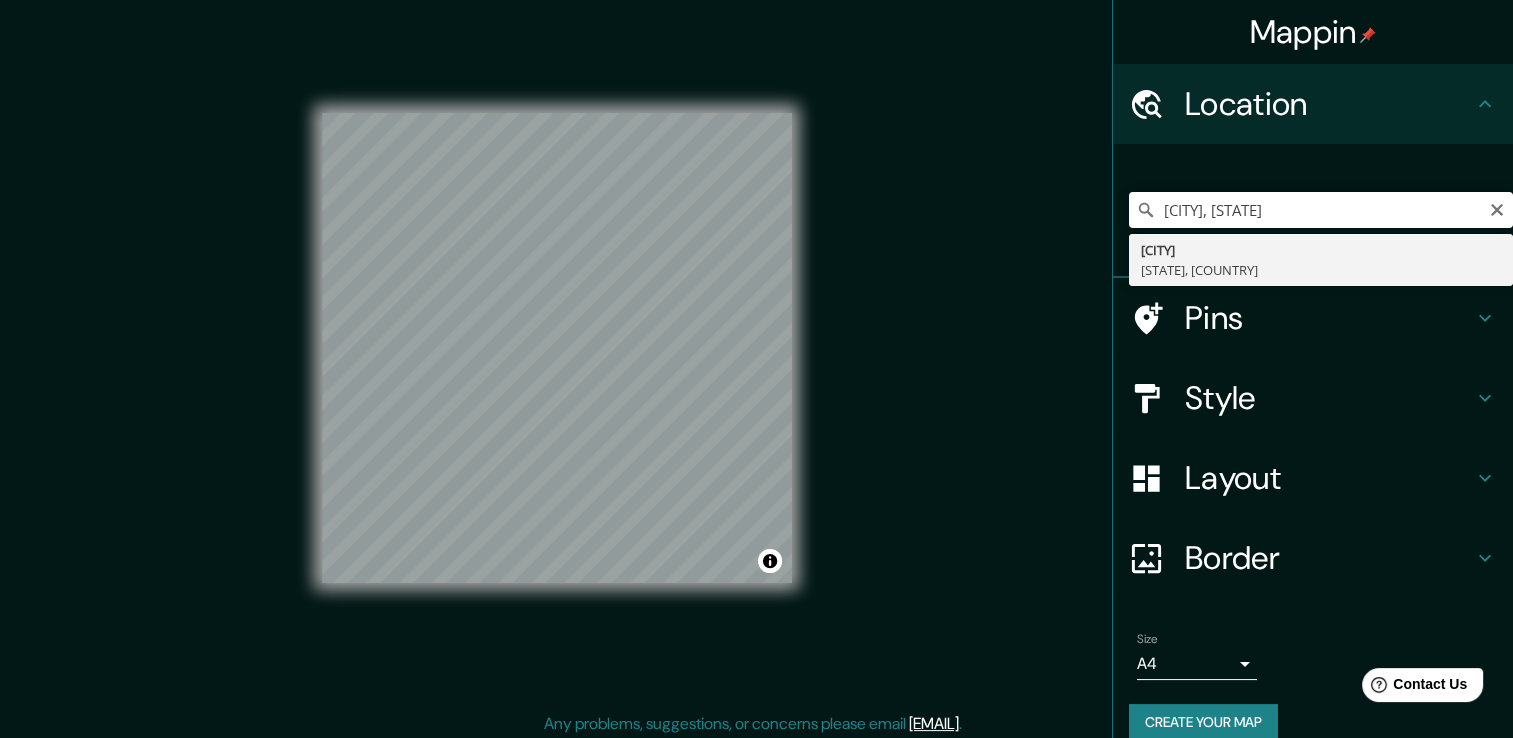 type on "[CITY], [STATE], [COUNTRY]" 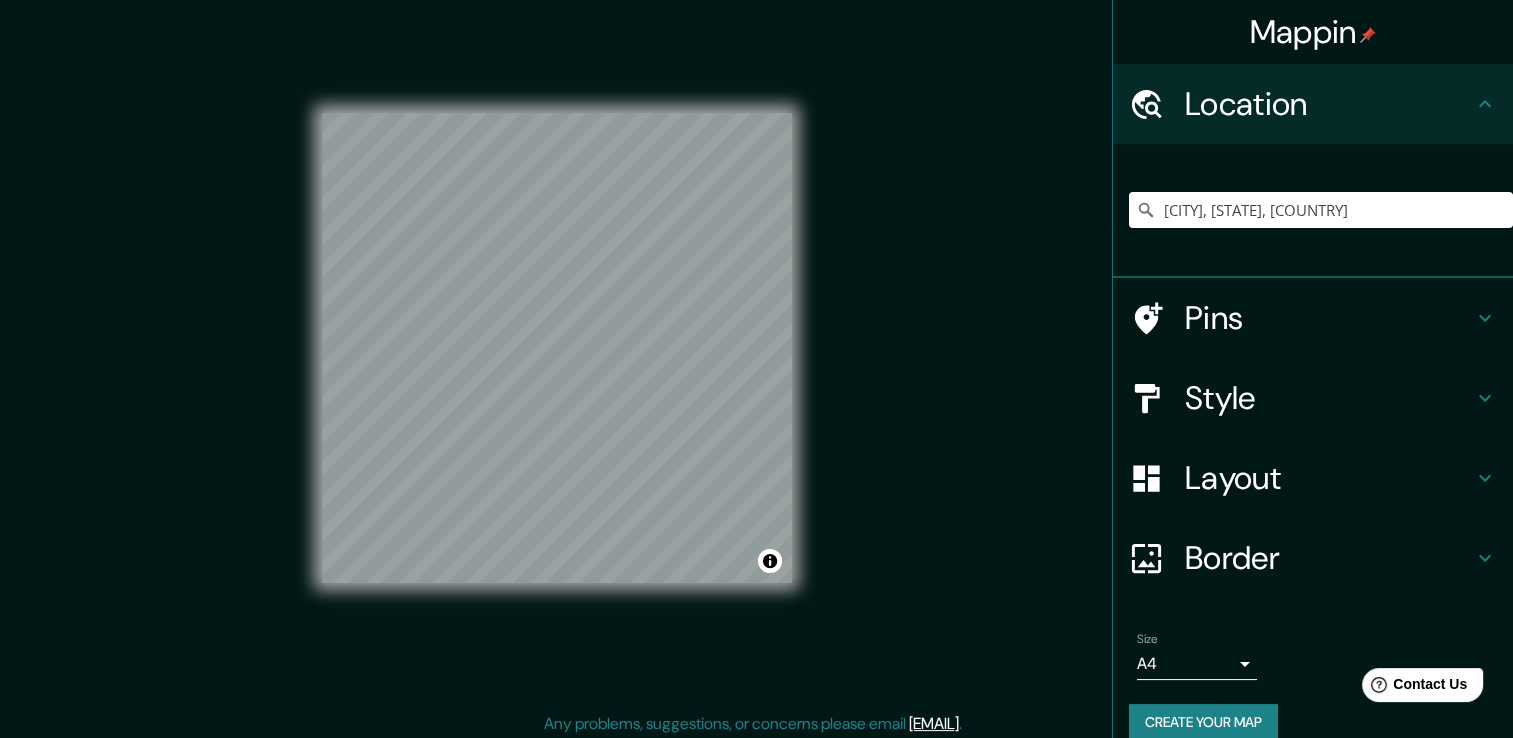 click on "[CITY], [STATE], [COUNTRY] [EMAIL]" at bounding box center (756, 364) 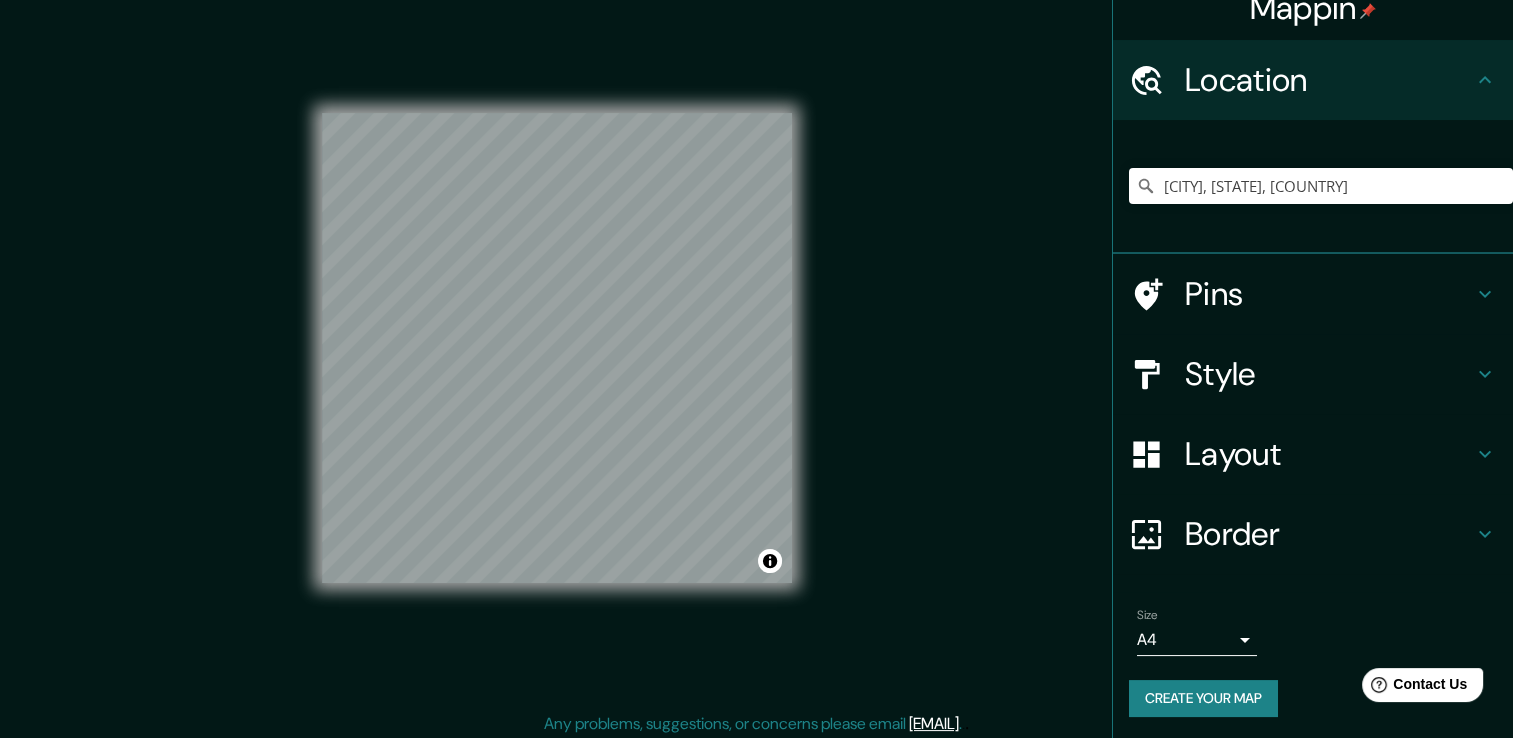 scroll, scrollTop: 25, scrollLeft: 0, axis: vertical 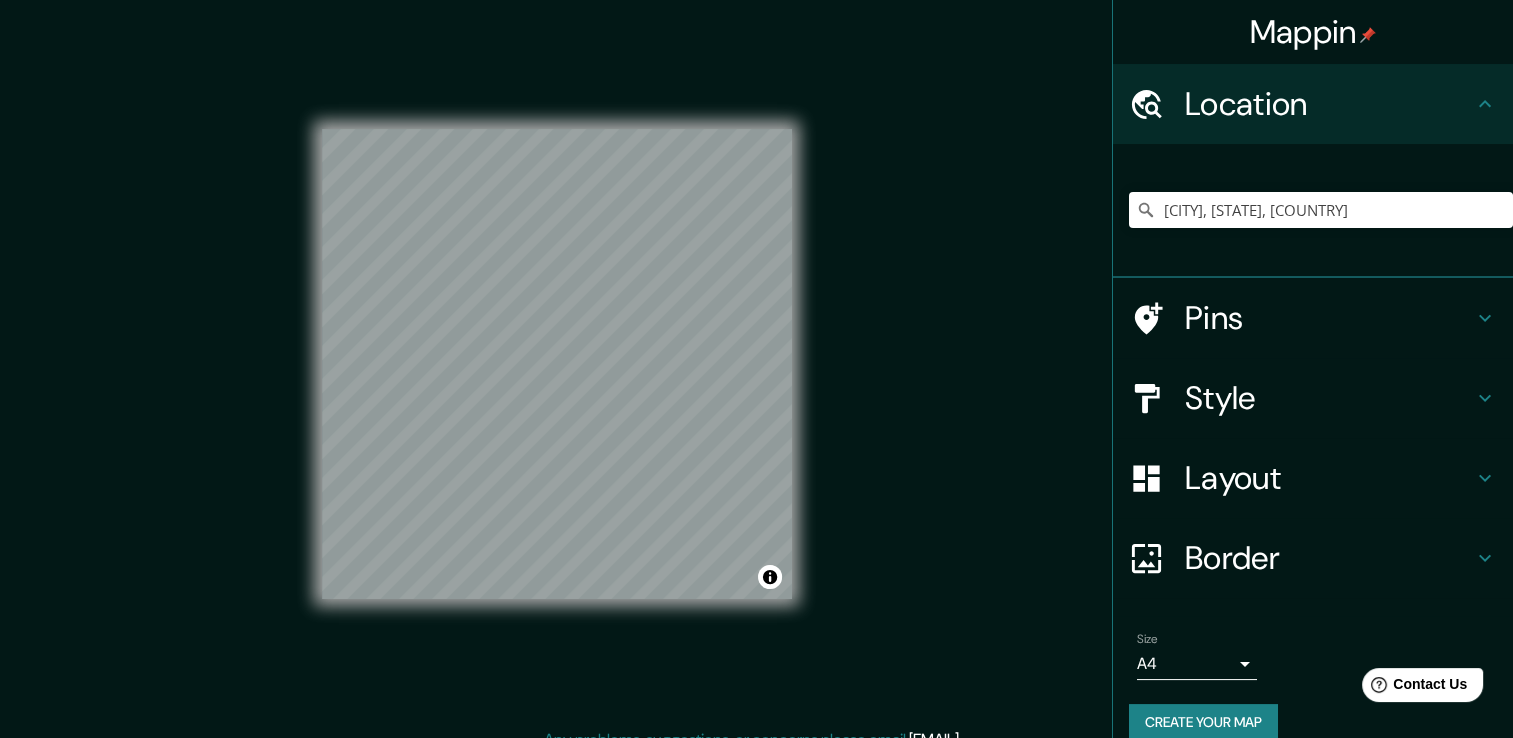 click on "[CITY], [STATE], [COUNTRY] [EMAIL]" at bounding box center (756, 369) 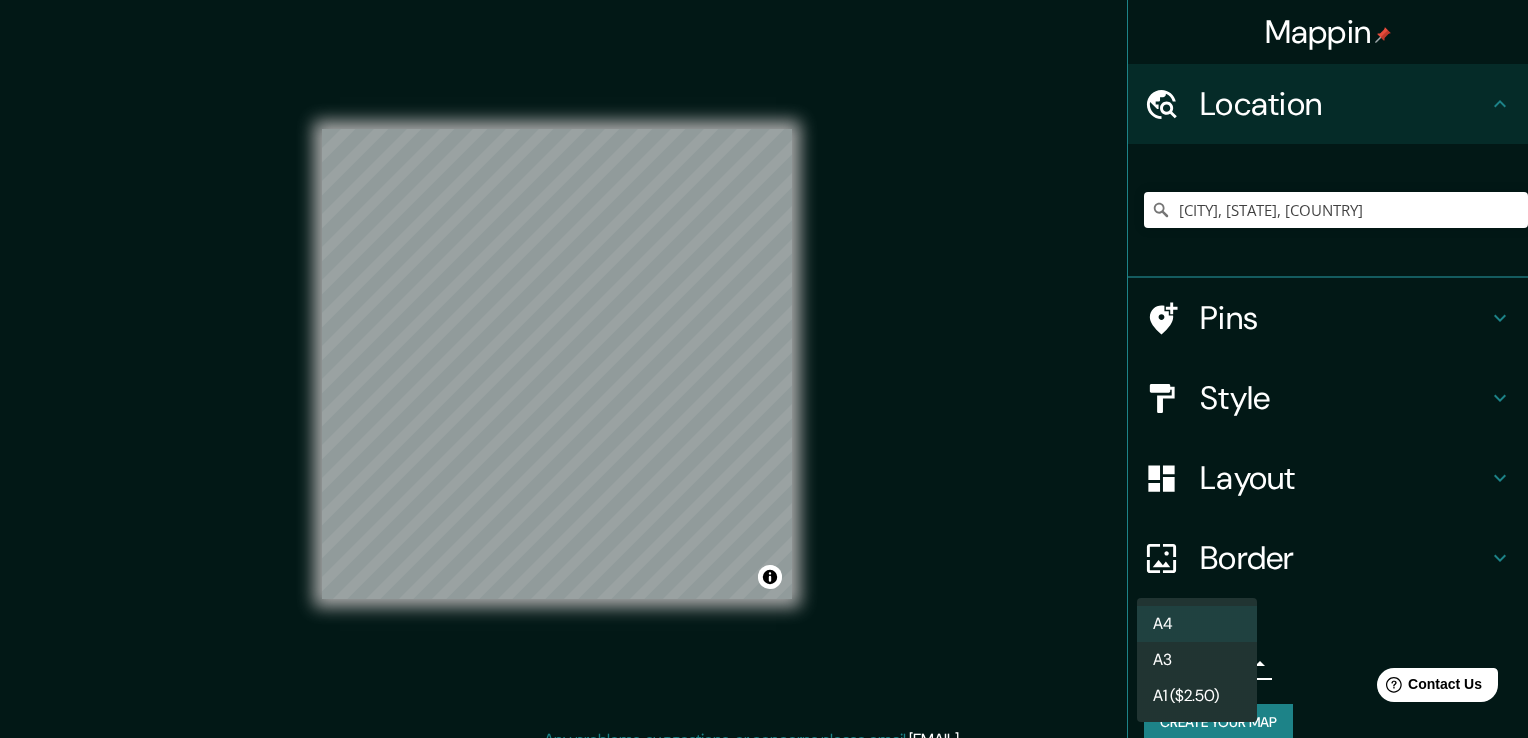 click at bounding box center [764, 369] 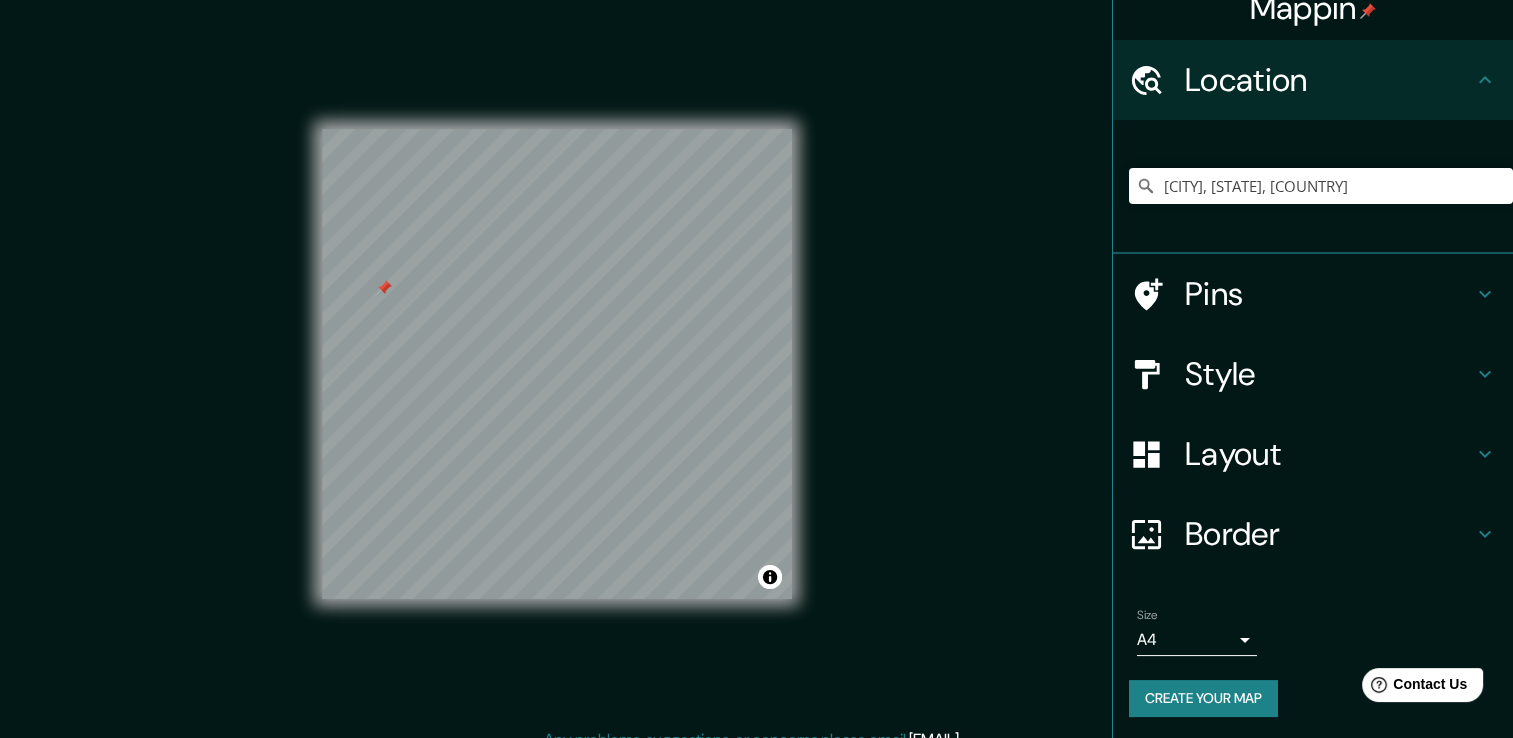 scroll, scrollTop: 25, scrollLeft: 0, axis: vertical 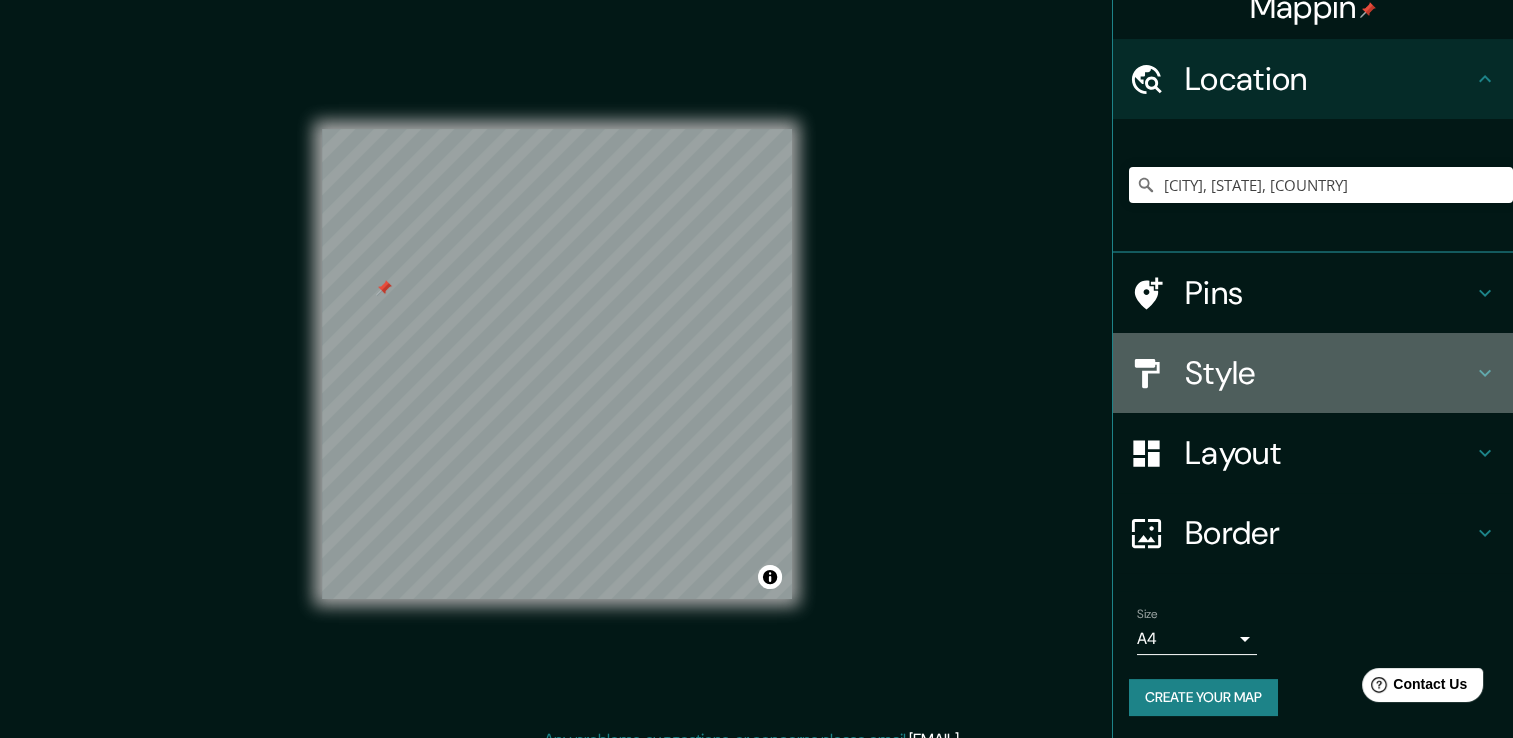 click on "Style" at bounding box center (1329, 373) 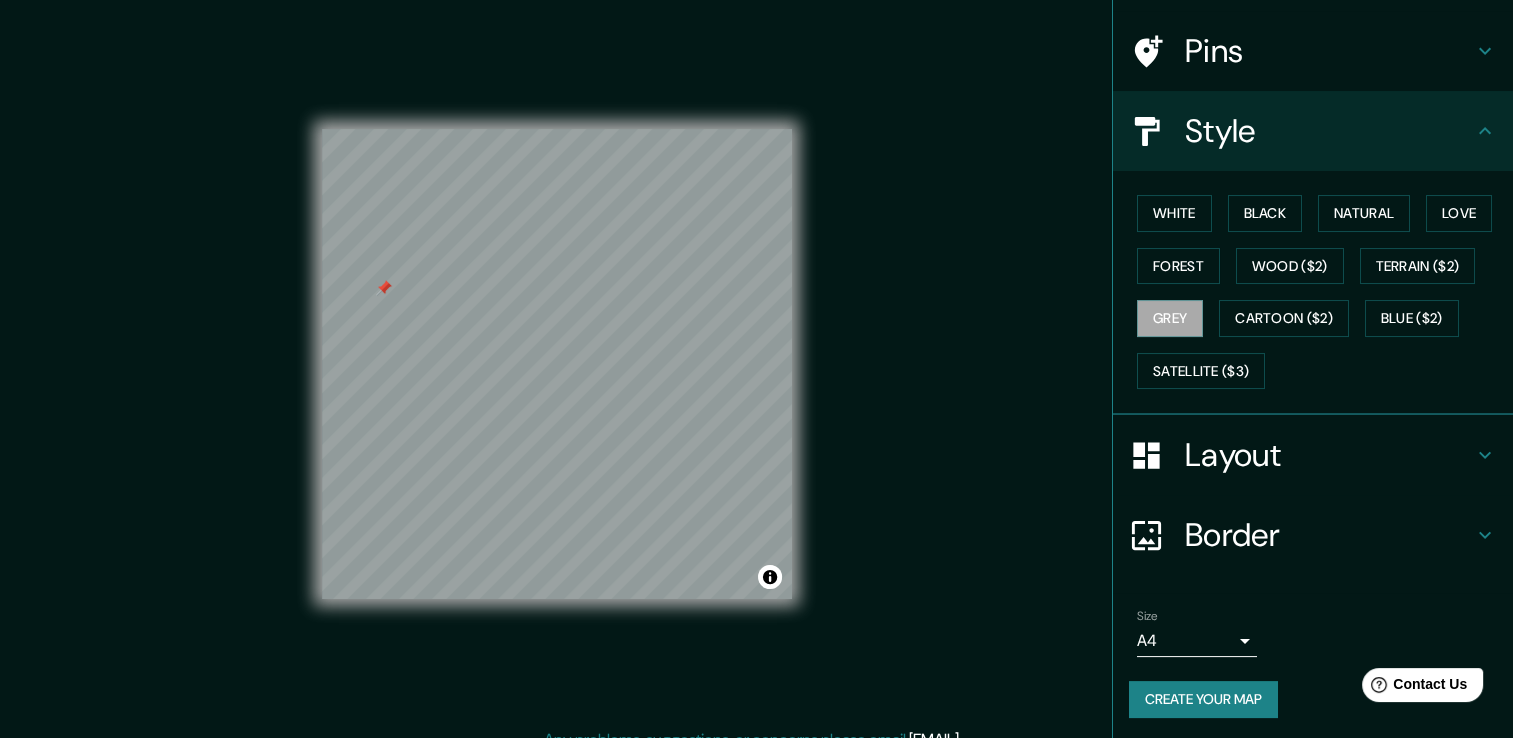 click on "Border" at bounding box center [1329, 535] 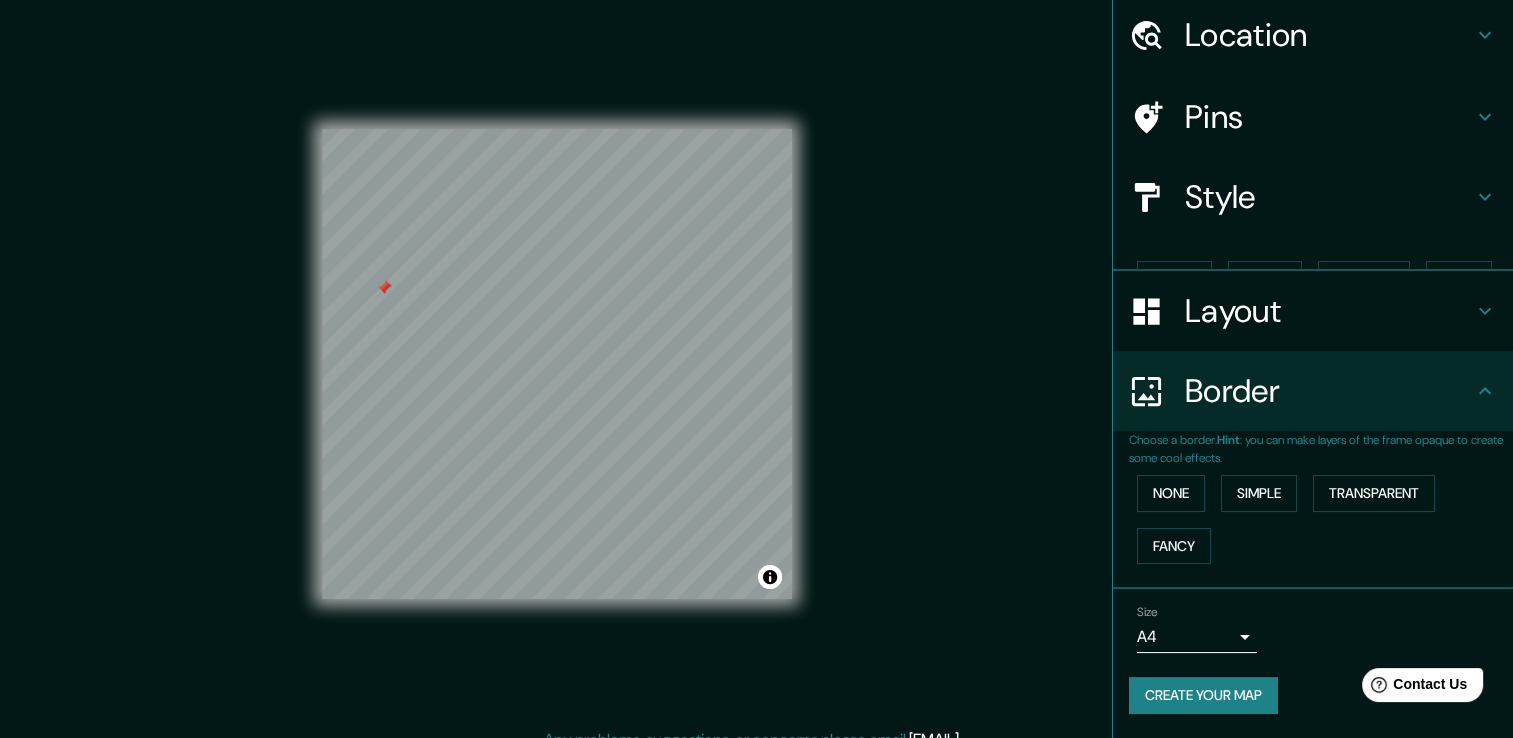 scroll, scrollTop: 33, scrollLeft: 0, axis: vertical 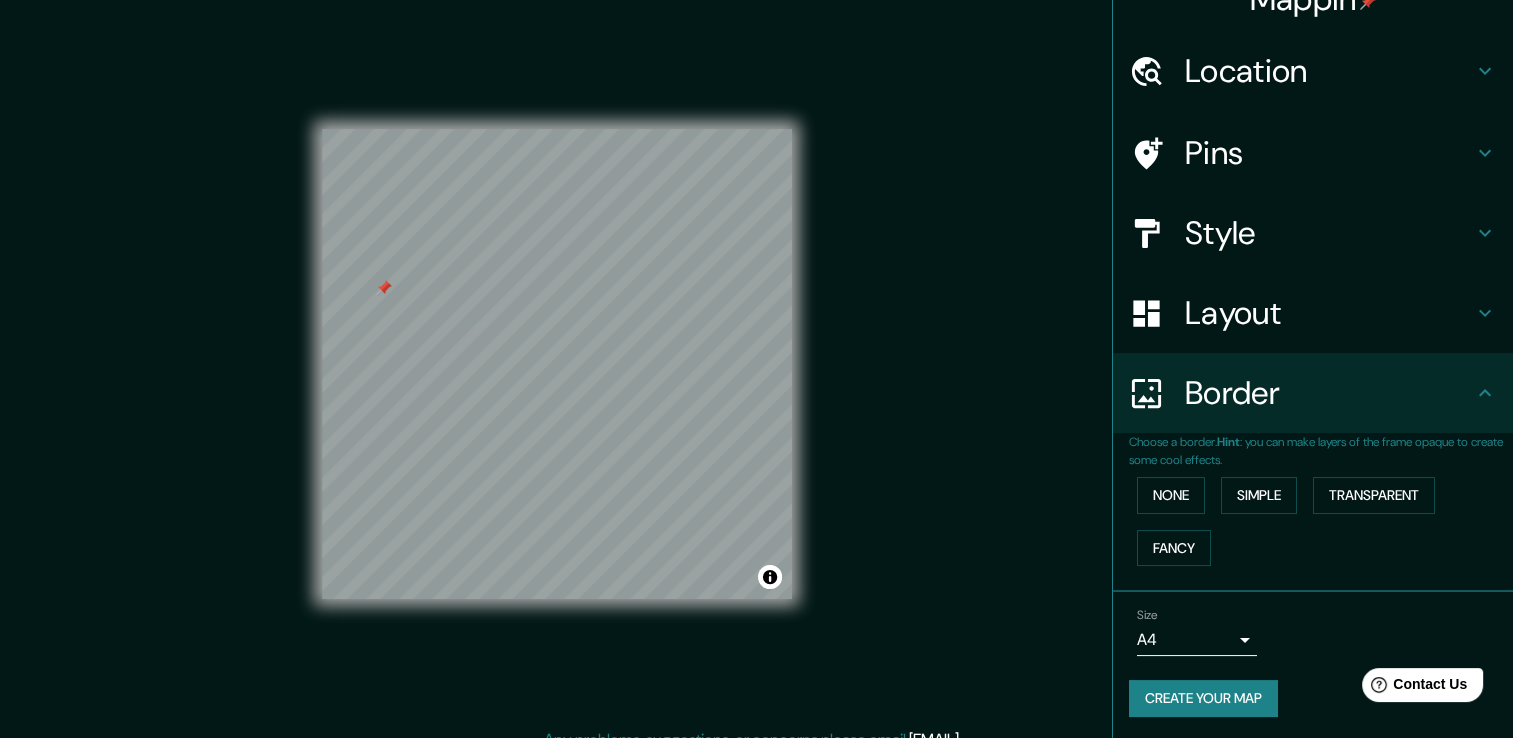 click on "Create your map" at bounding box center [1203, 698] 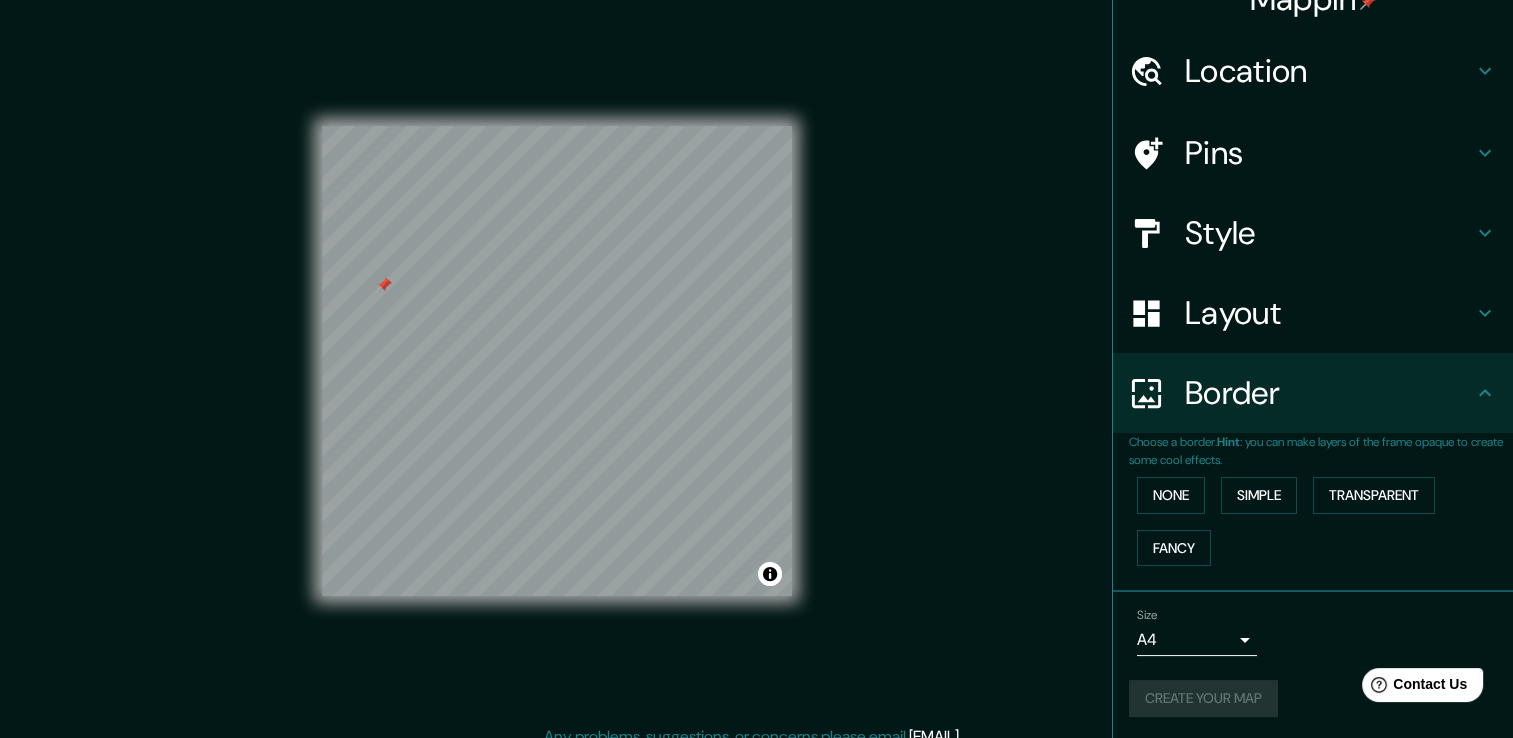 scroll, scrollTop: 22, scrollLeft: 0, axis: vertical 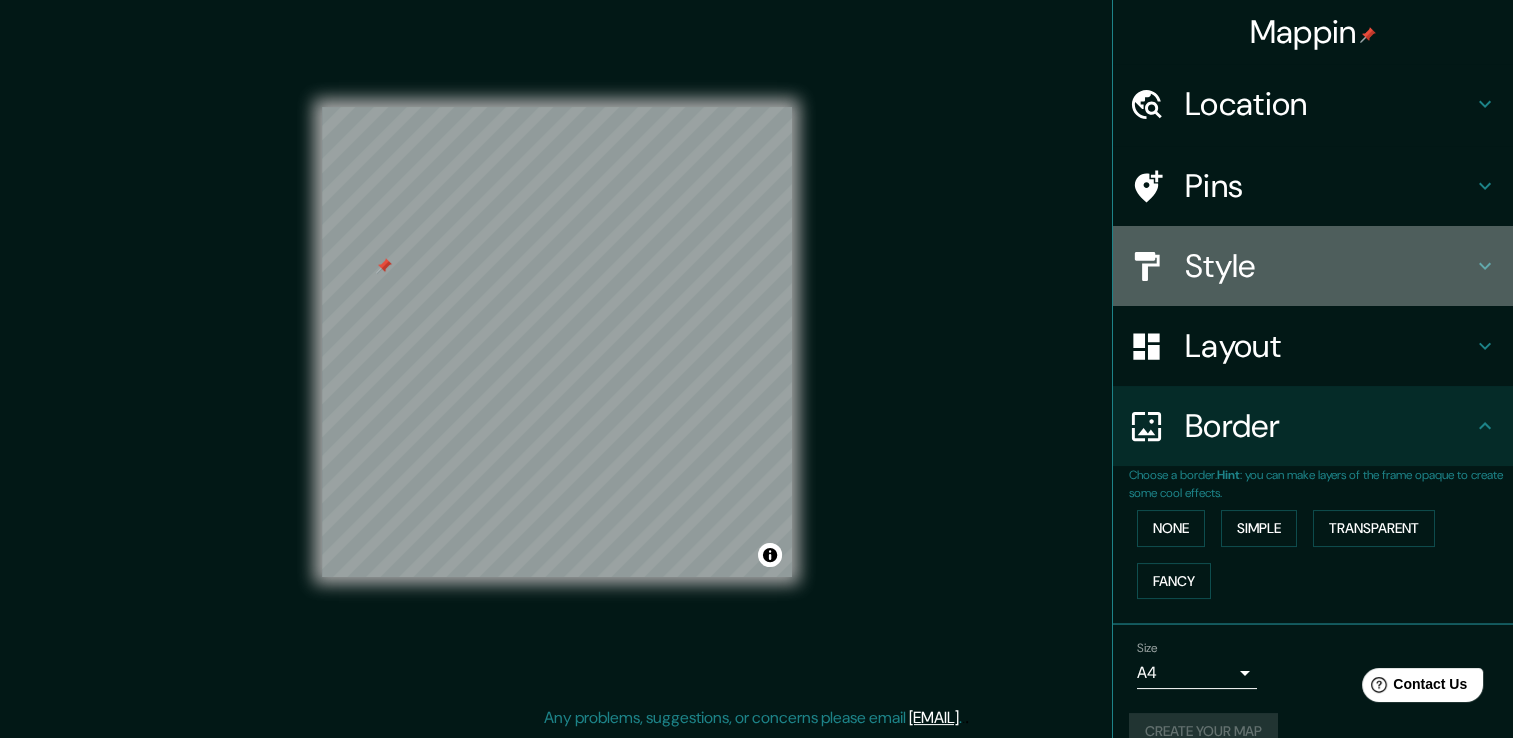 click on "Style" at bounding box center (1313, 266) 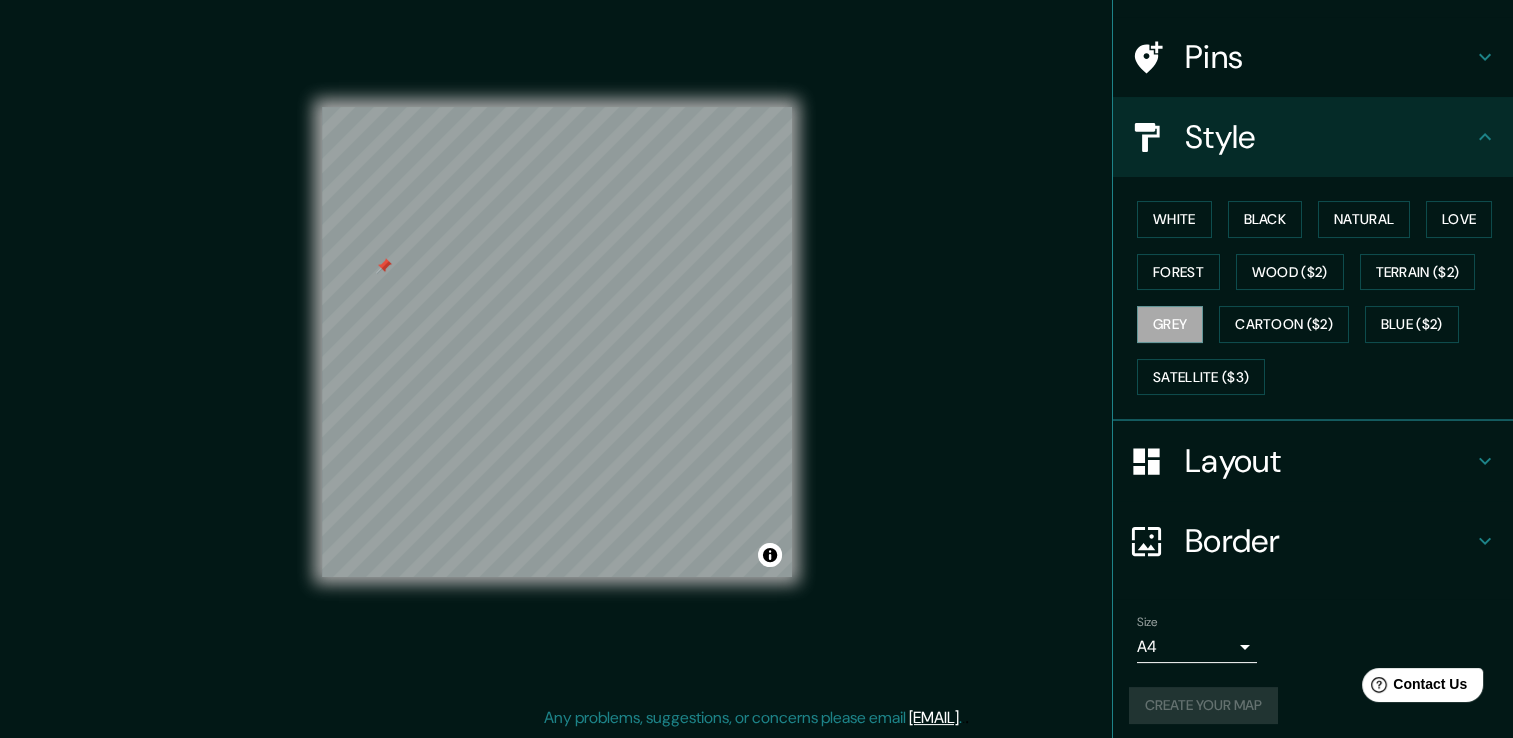 scroll, scrollTop: 135, scrollLeft: 0, axis: vertical 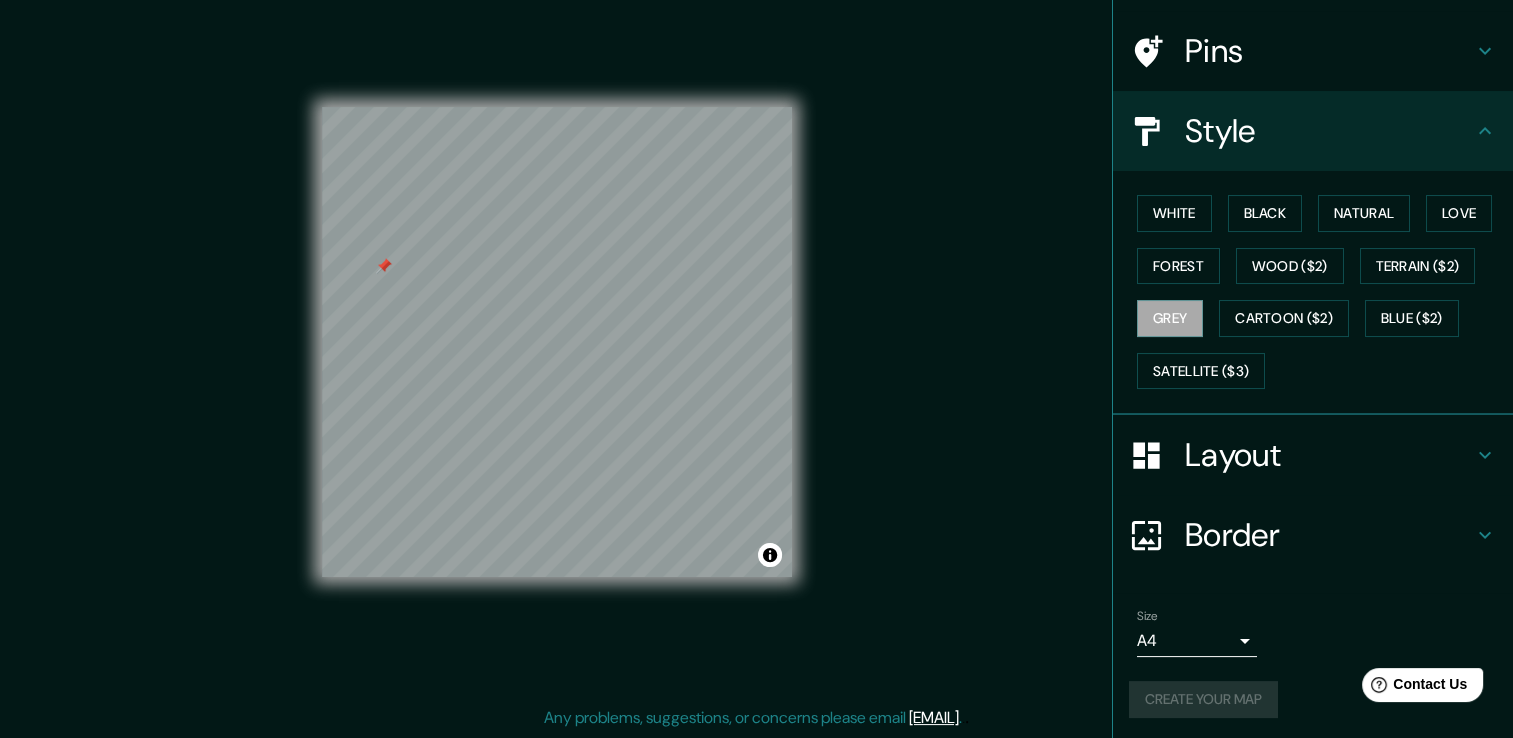 click on "Style" at bounding box center (1313, 131) 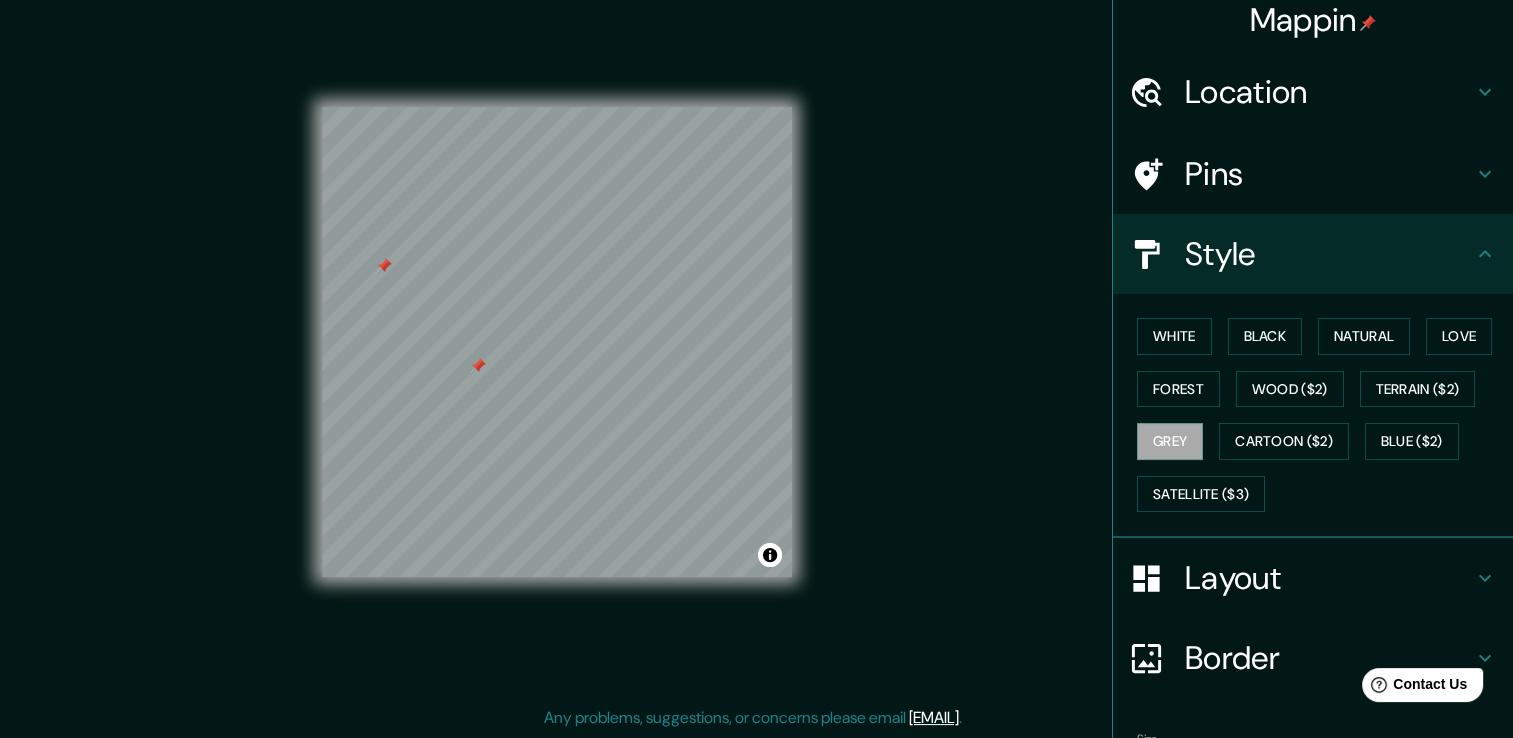 scroll, scrollTop: 0, scrollLeft: 0, axis: both 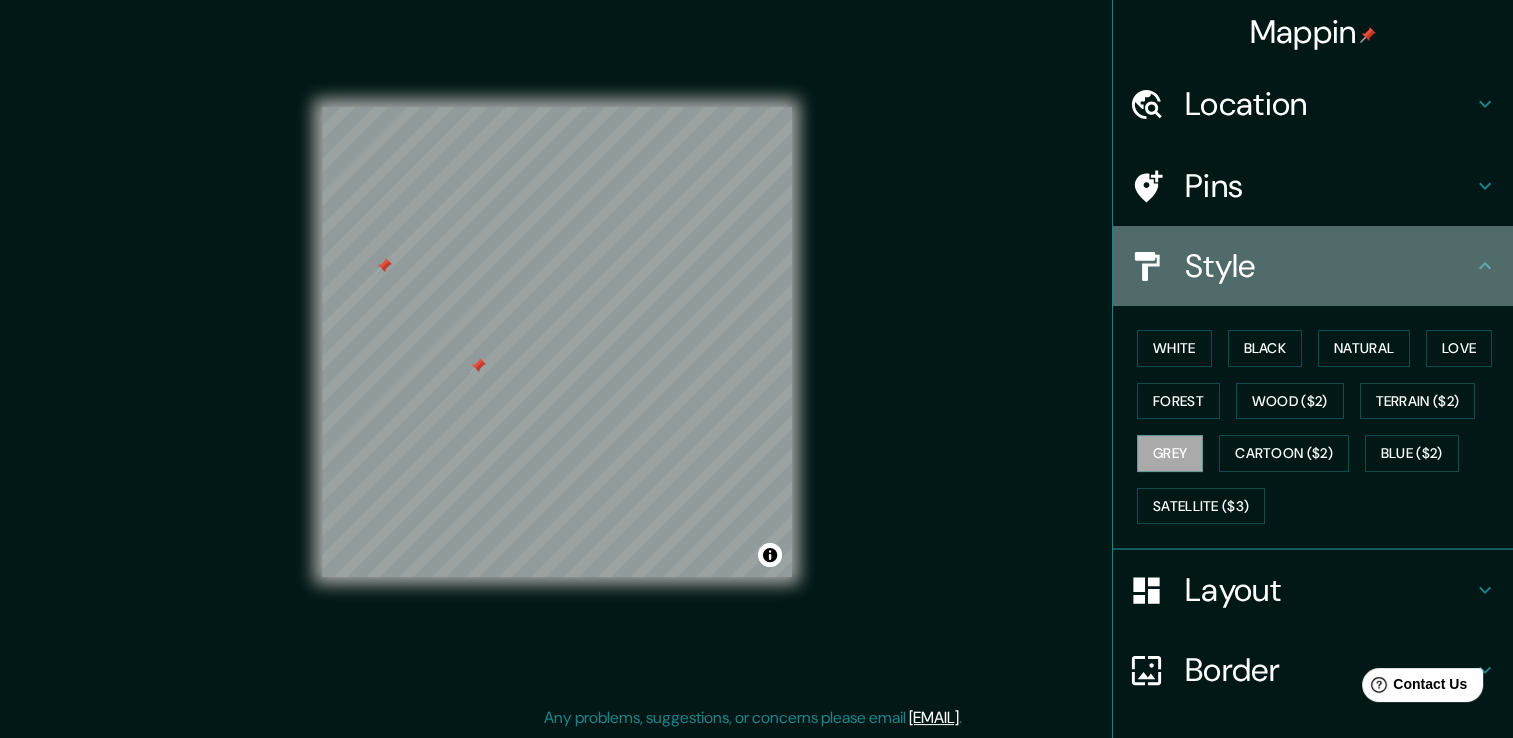 click on "Style" at bounding box center (1313, 266) 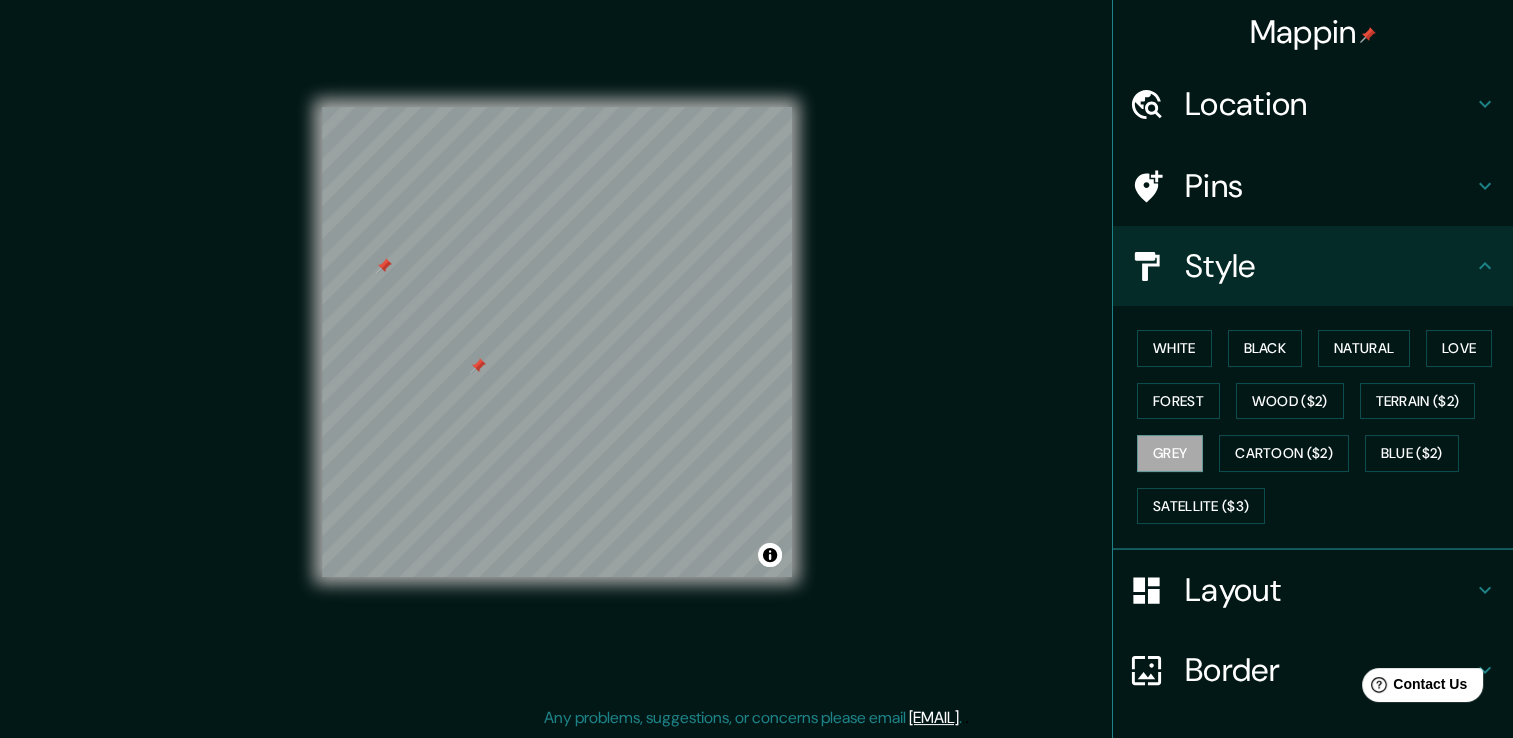 click on "Pins" at bounding box center [1329, 186] 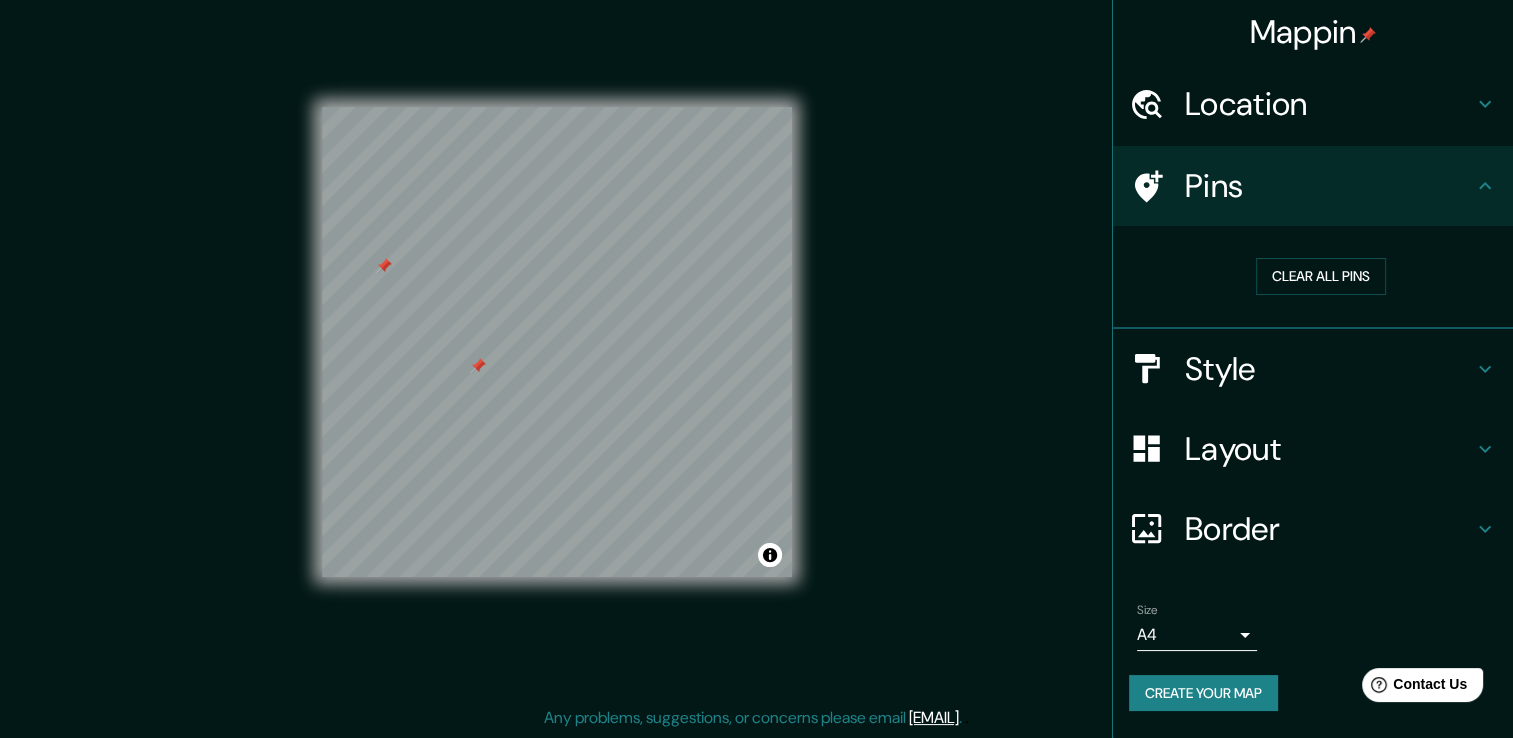 click on "Clear all pins" at bounding box center [1313, 277] 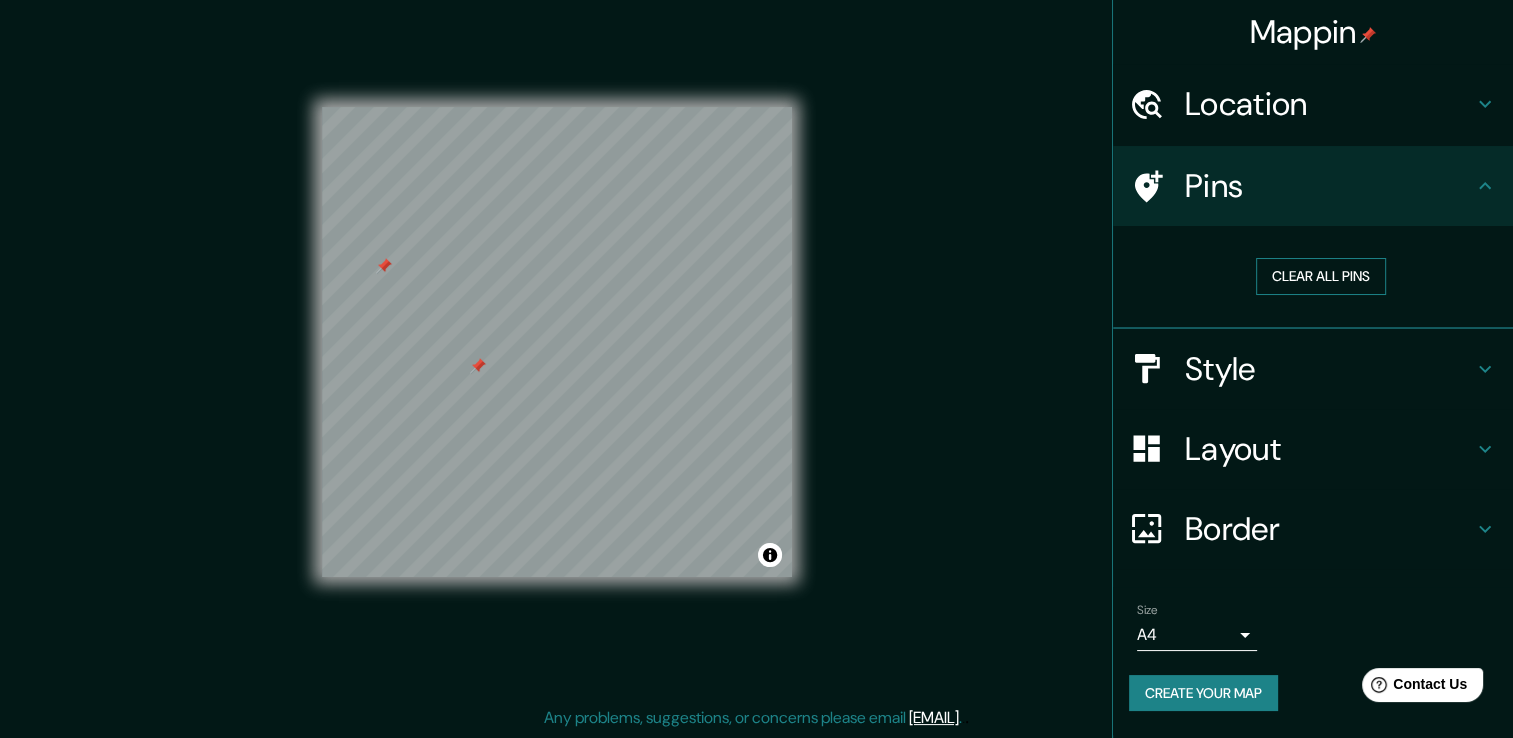 click on "Clear all pins" at bounding box center (1321, 276) 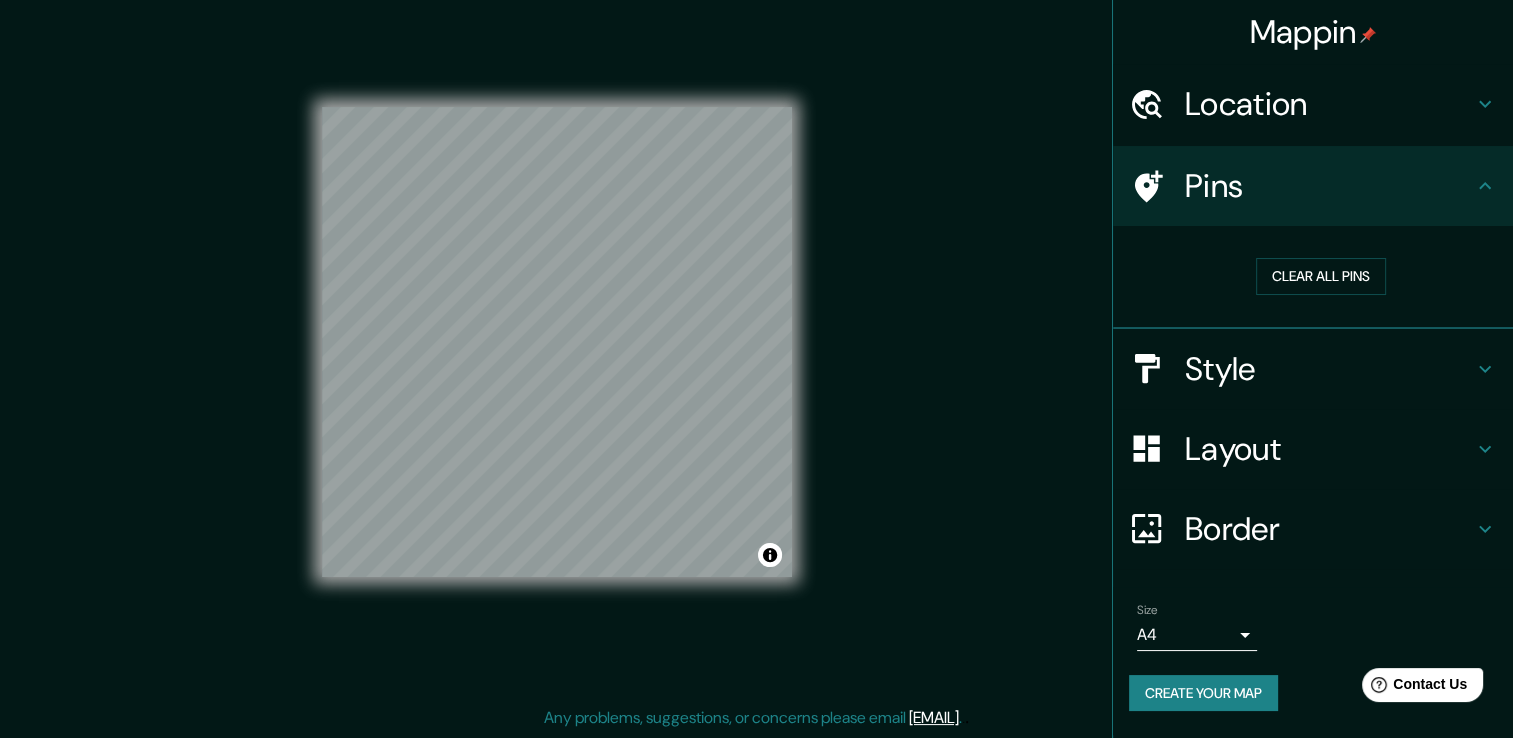 click on "Create your map" at bounding box center (1203, 693) 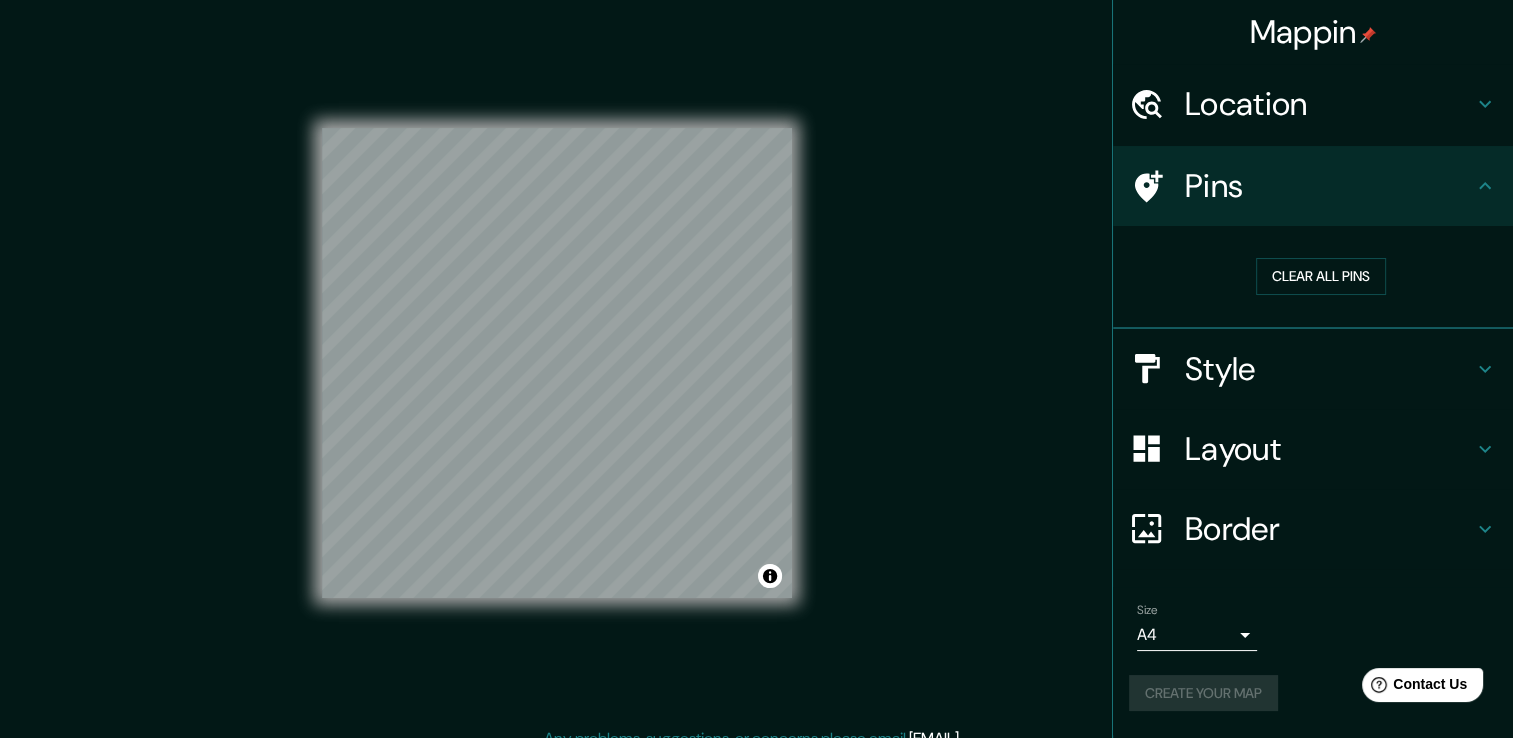 scroll, scrollTop: 0, scrollLeft: 0, axis: both 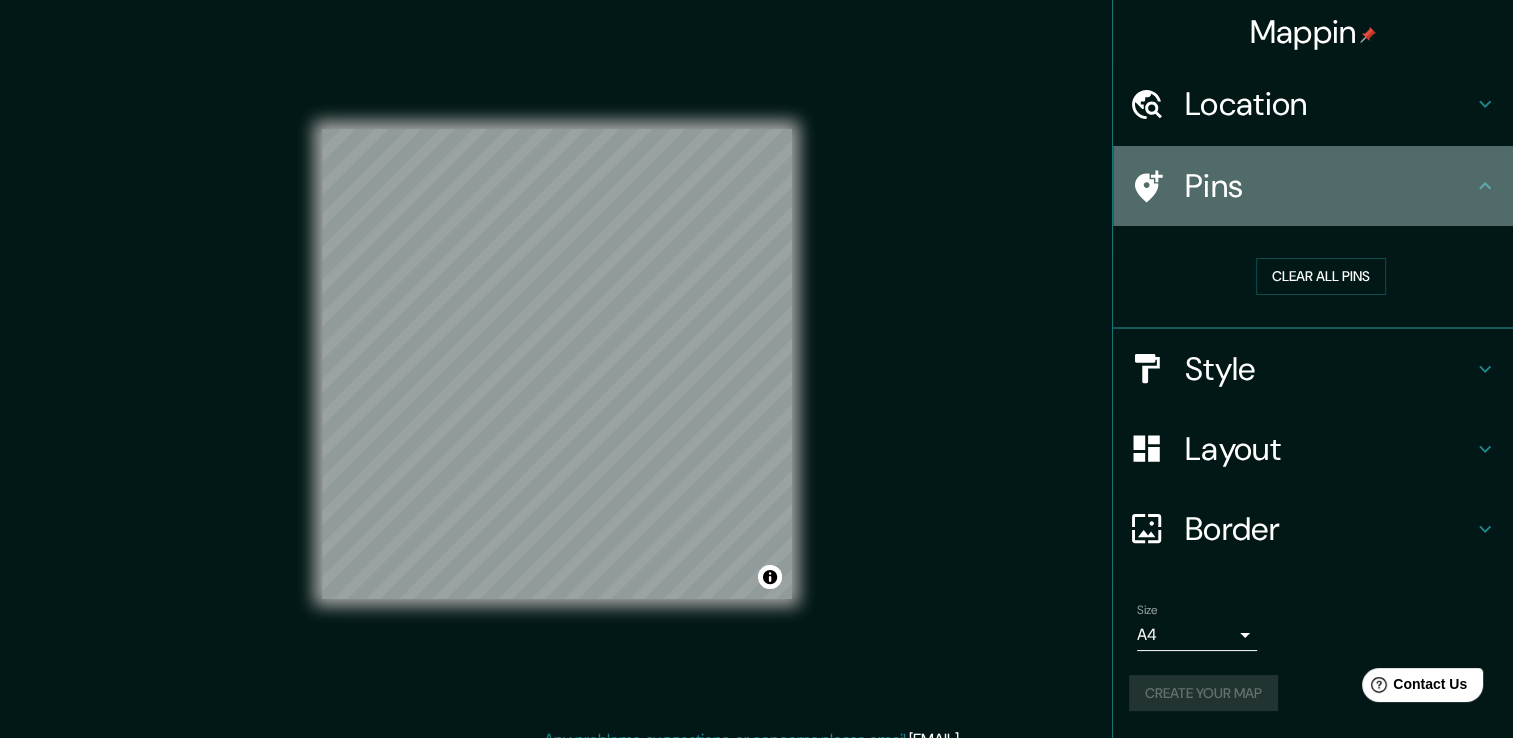 click on "Pins" at bounding box center (1329, 186) 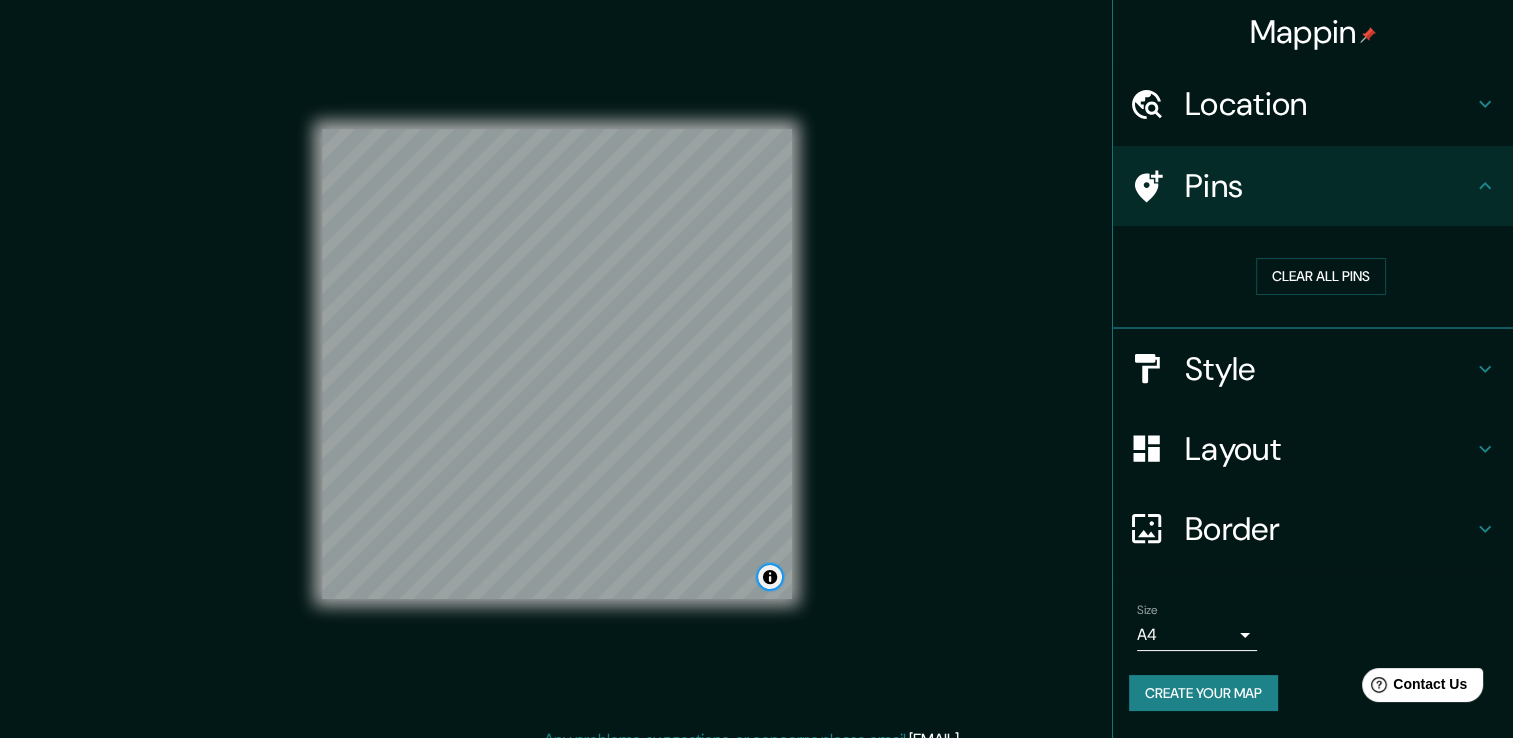 click at bounding box center (770, 577) 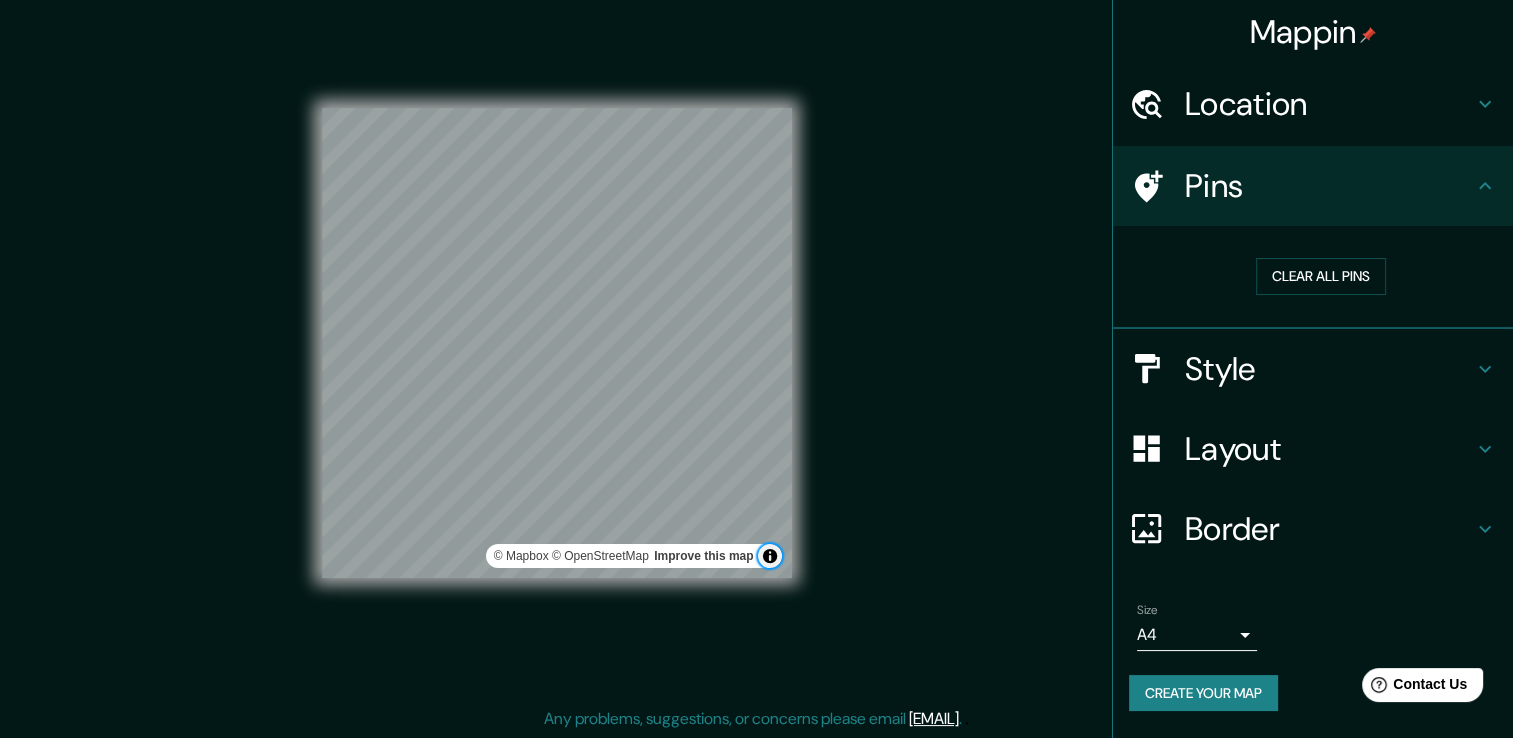 scroll, scrollTop: 22, scrollLeft: 0, axis: vertical 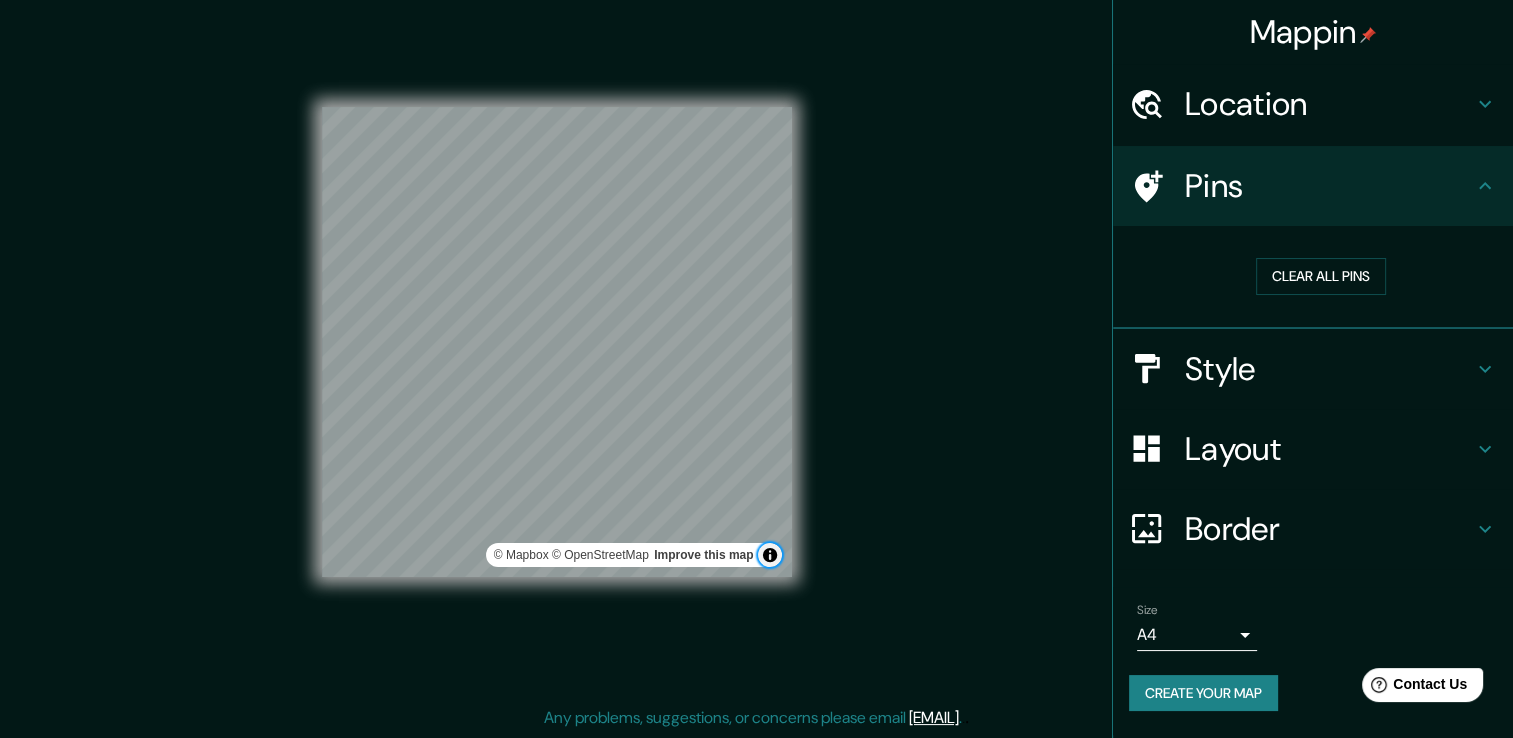 click at bounding box center [770, 555] 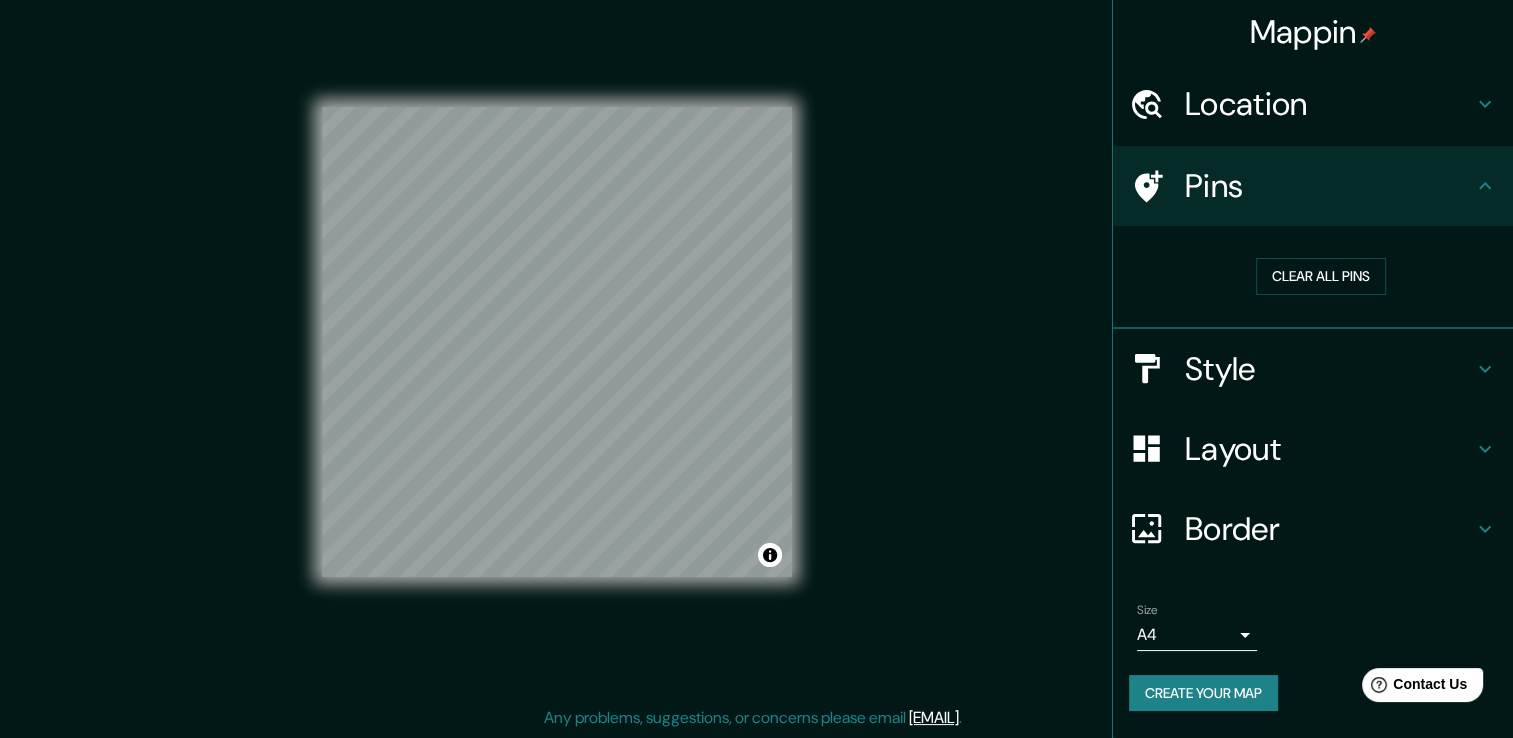 drag, startPoint x: 1202, startPoint y: 686, endPoint x: 1170, endPoint y: 51, distance: 635.8058 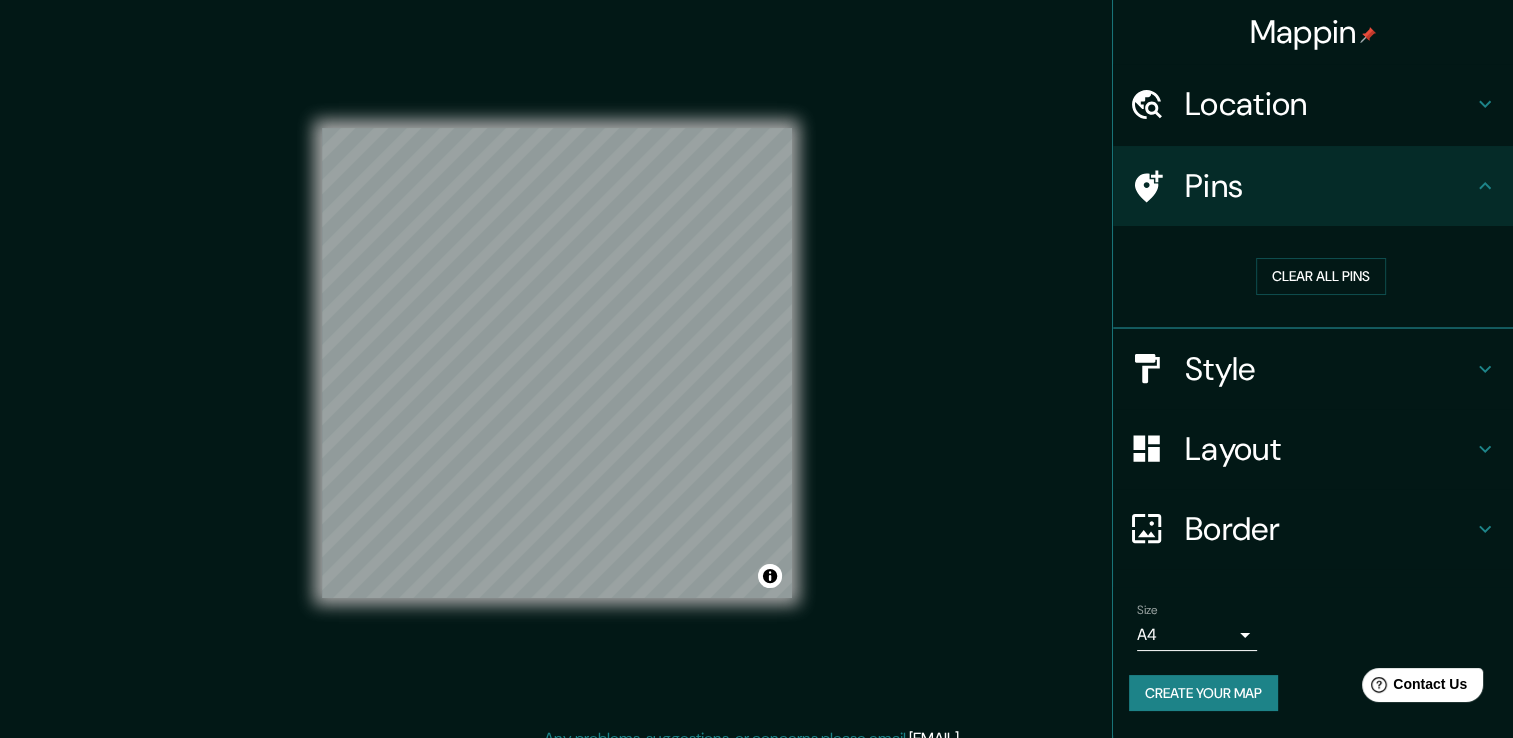 scroll, scrollTop: 0, scrollLeft: 0, axis: both 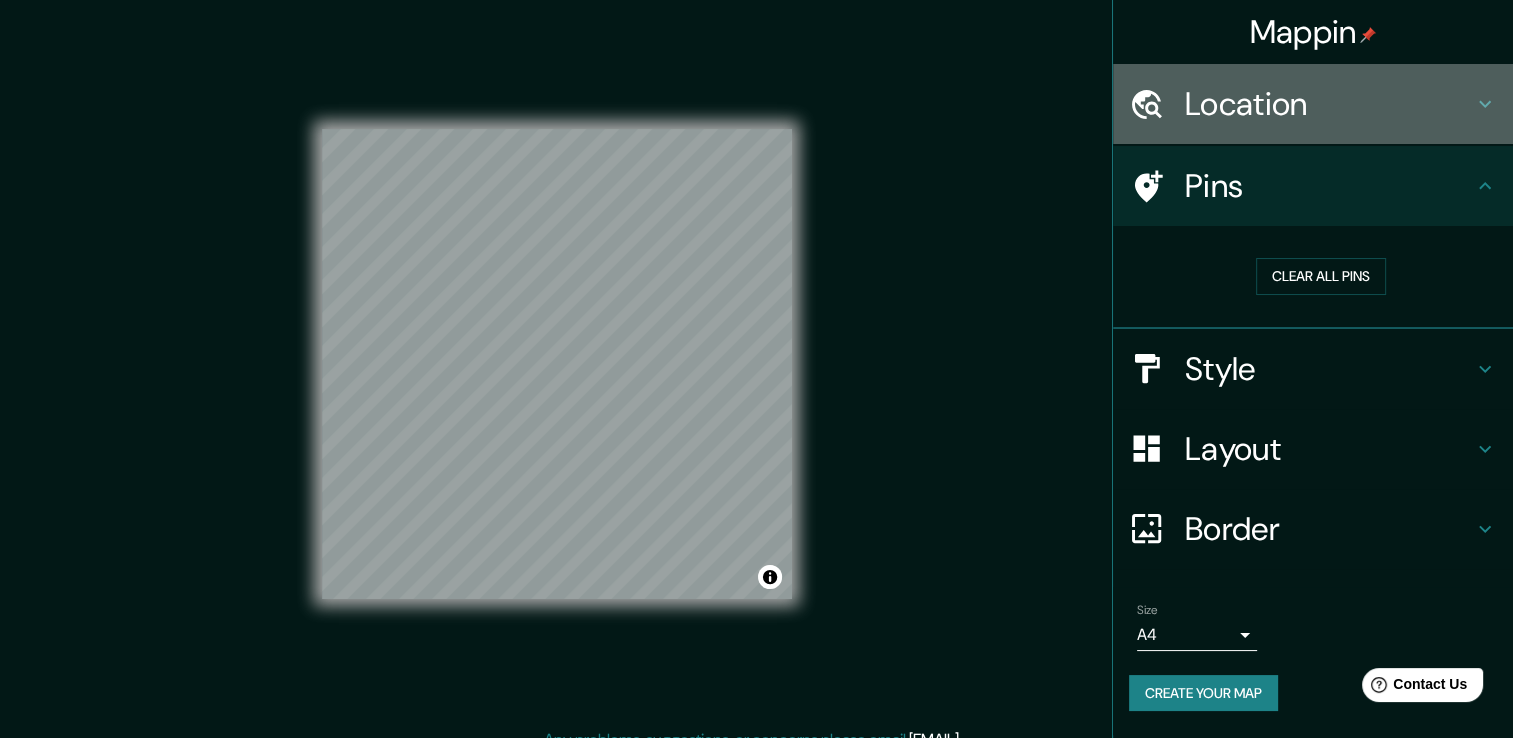 click on "Location" at bounding box center [1313, 104] 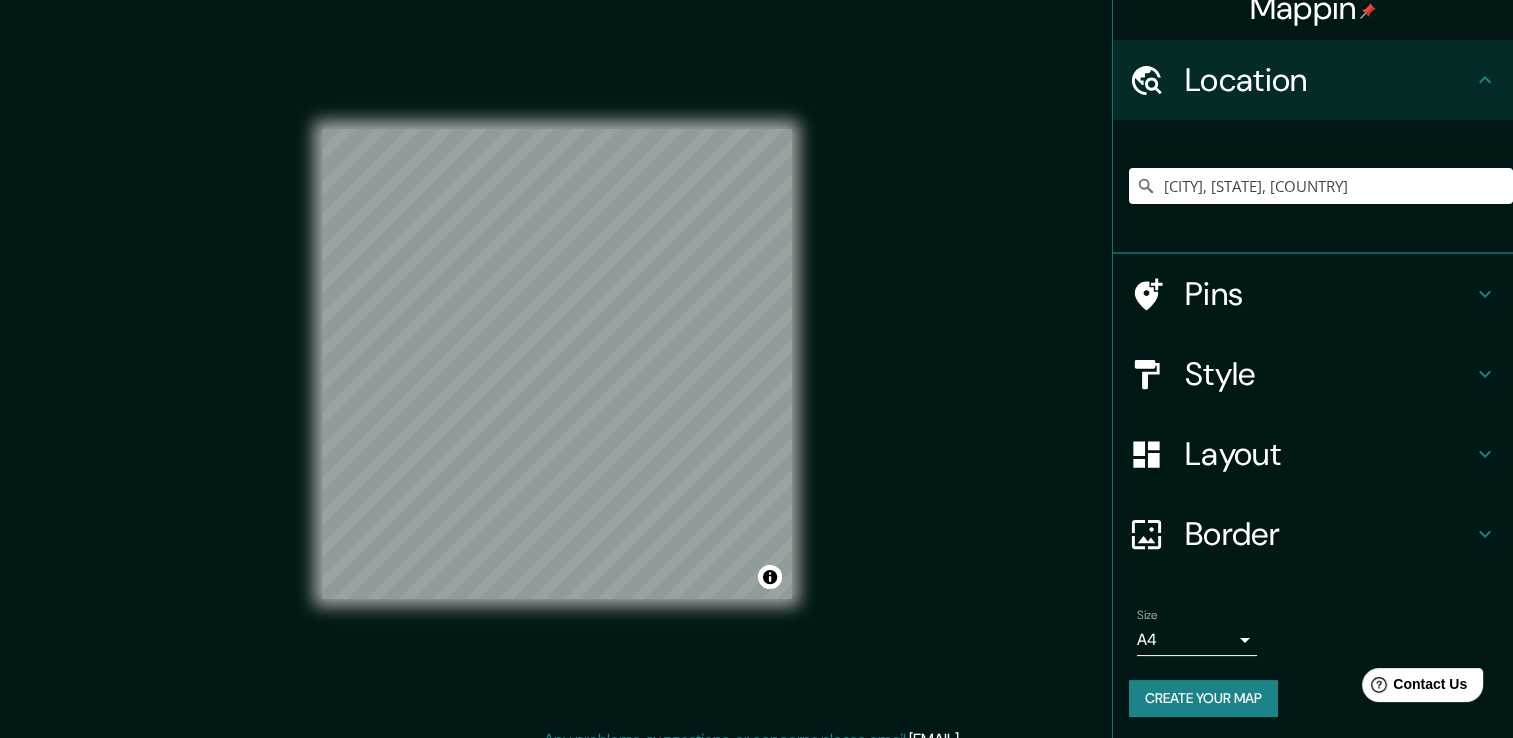 scroll, scrollTop: 25, scrollLeft: 0, axis: vertical 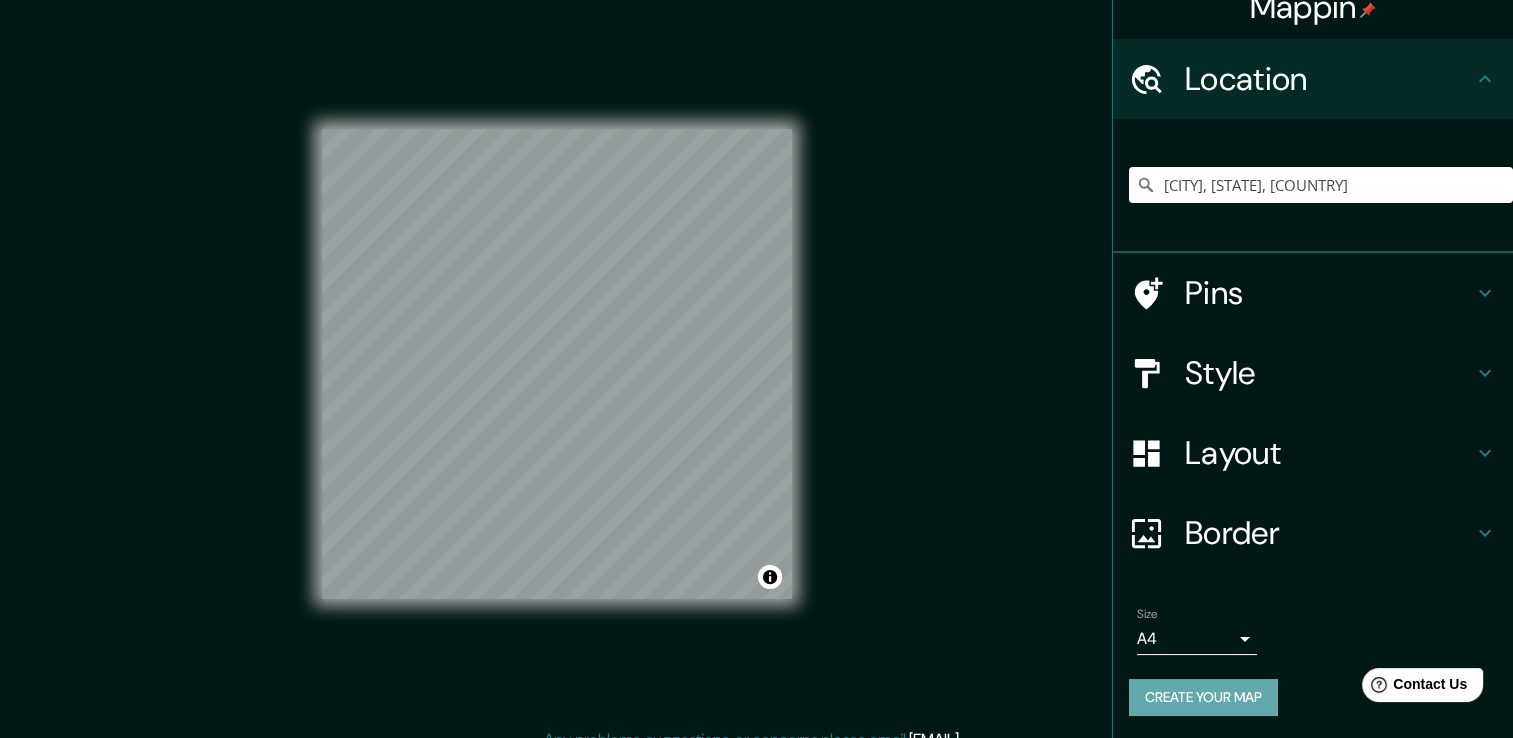click on "Create your map" at bounding box center [1203, 697] 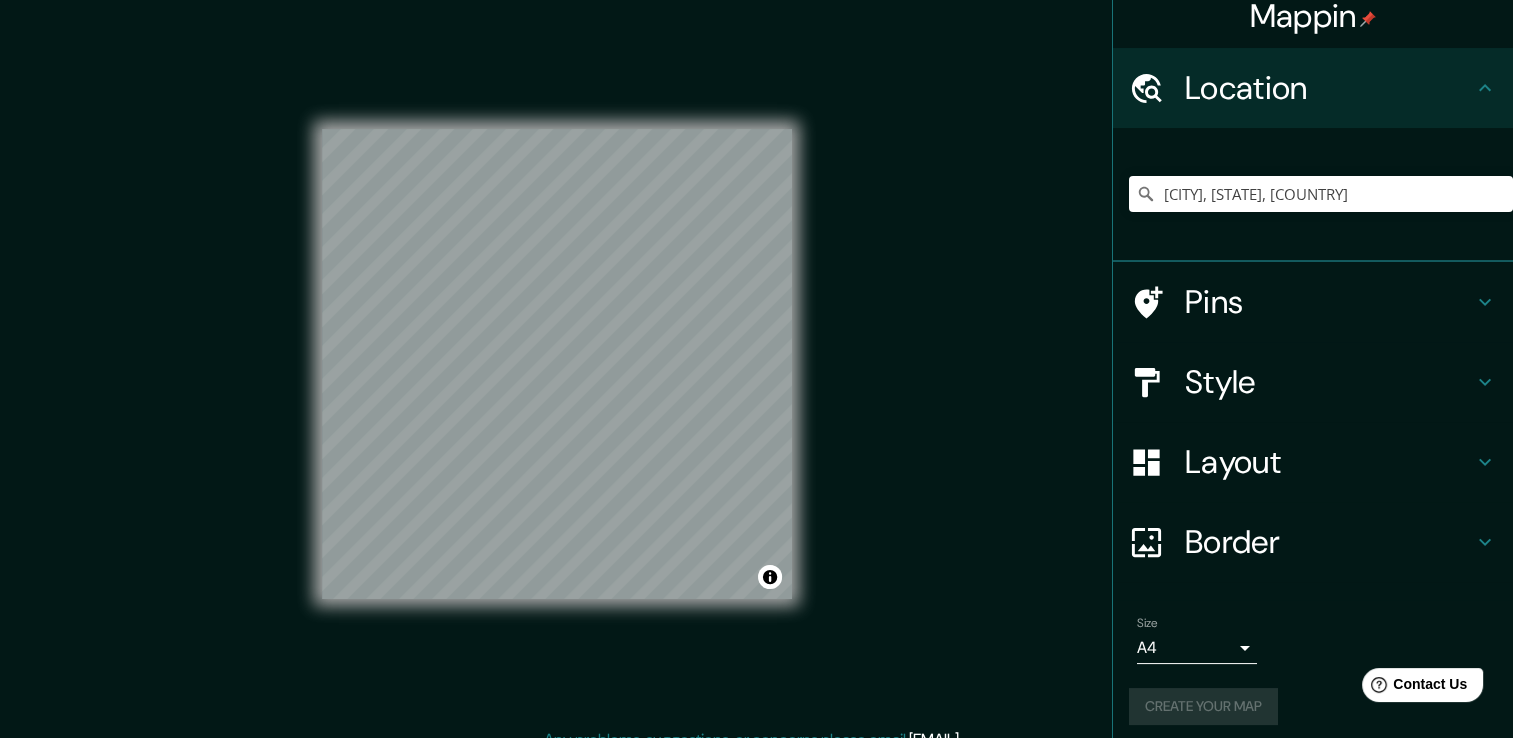 scroll, scrollTop: 0, scrollLeft: 0, axis: both 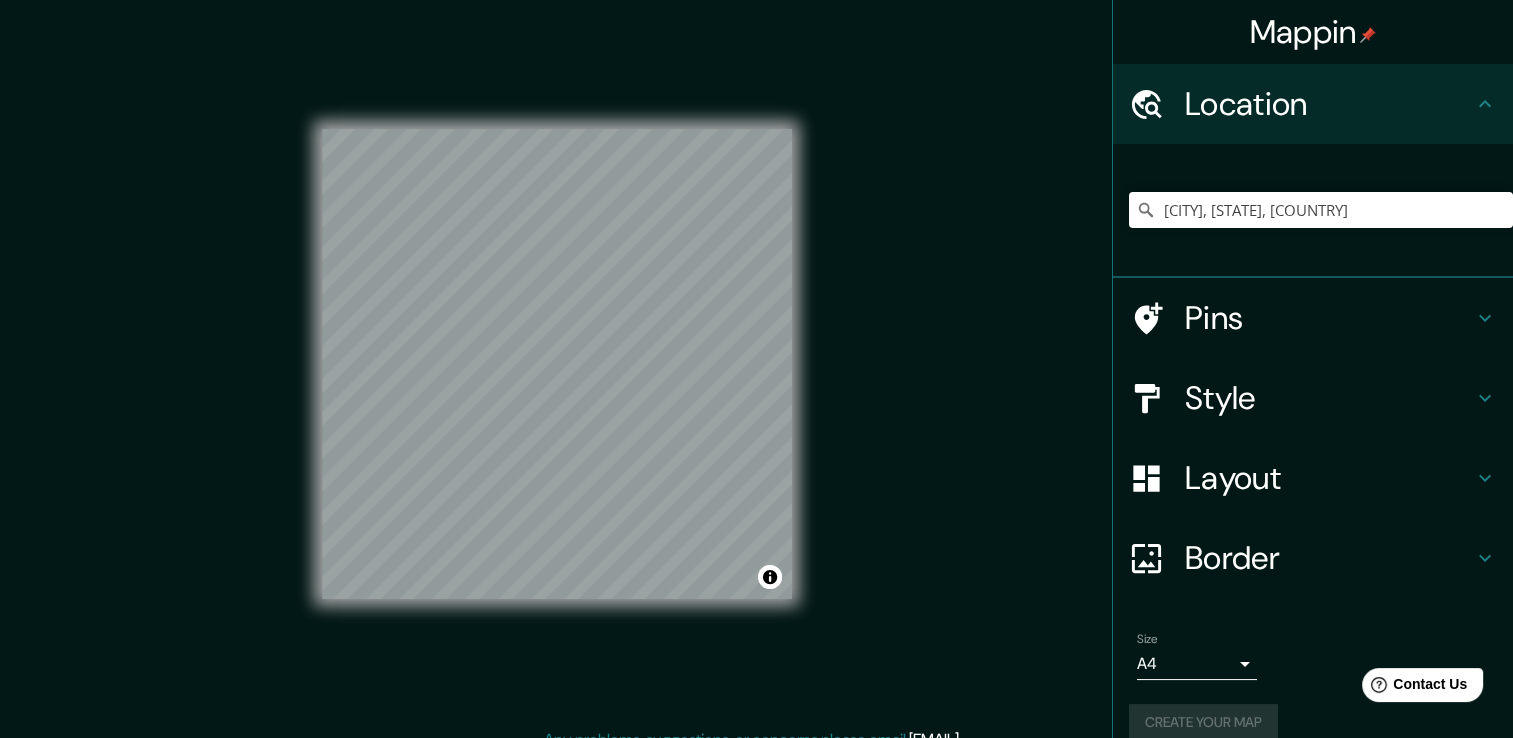click on "Mappin" at bounding box center [1313, 32] 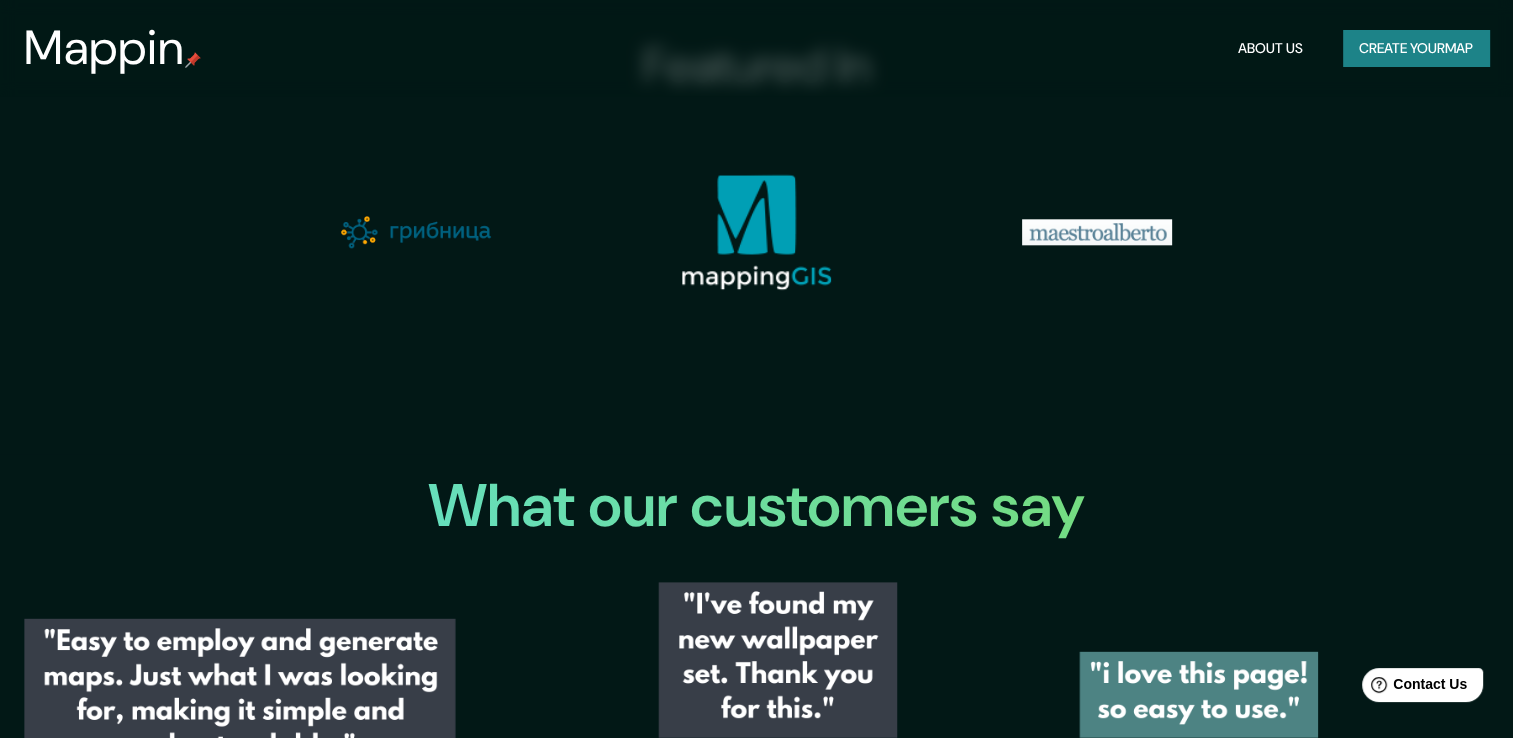 scroll, scrollTop: 2892, scrollLeft: 0, axis: vertical 